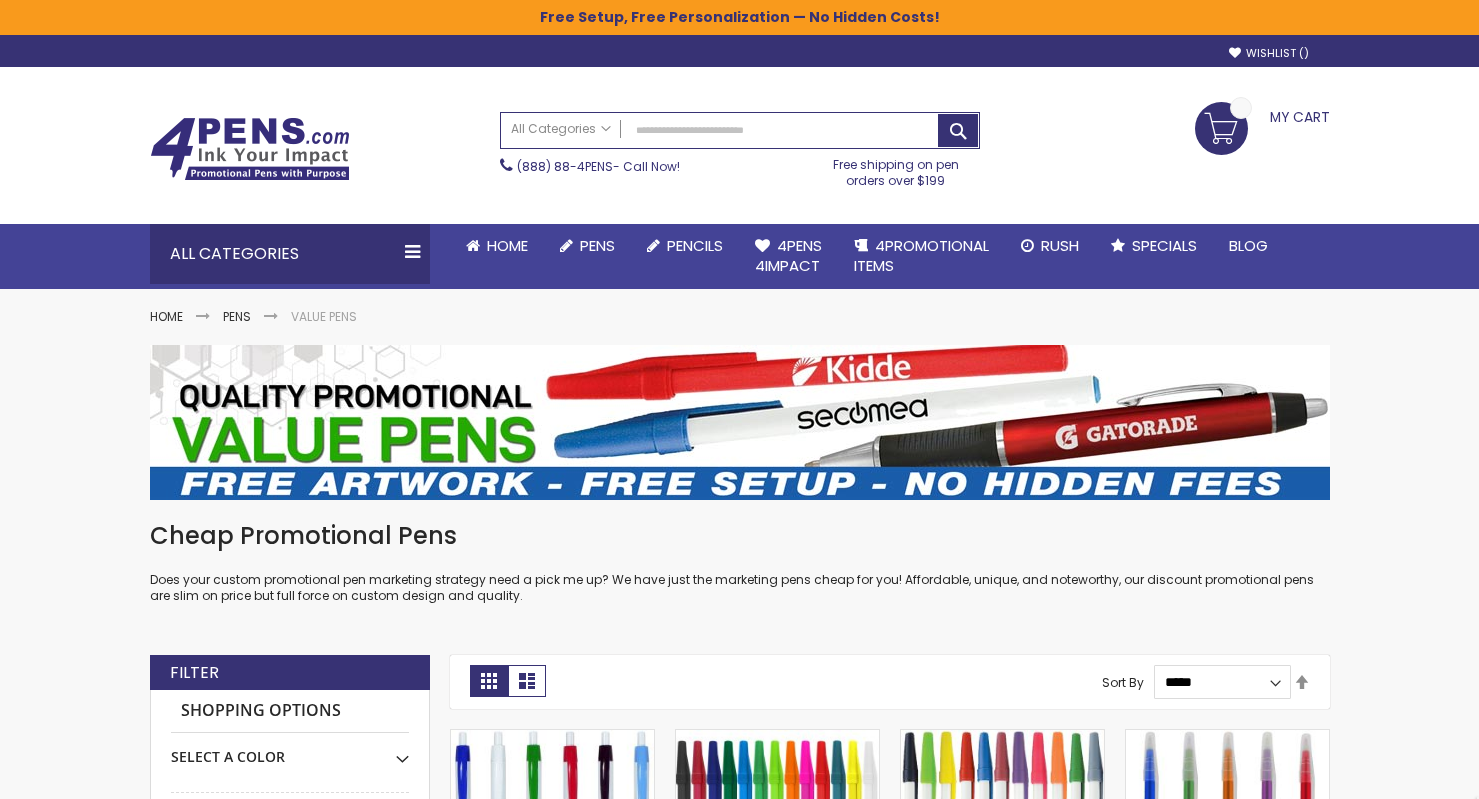scroll, scrollTop: 0, scrollLeft: 0, axis: both 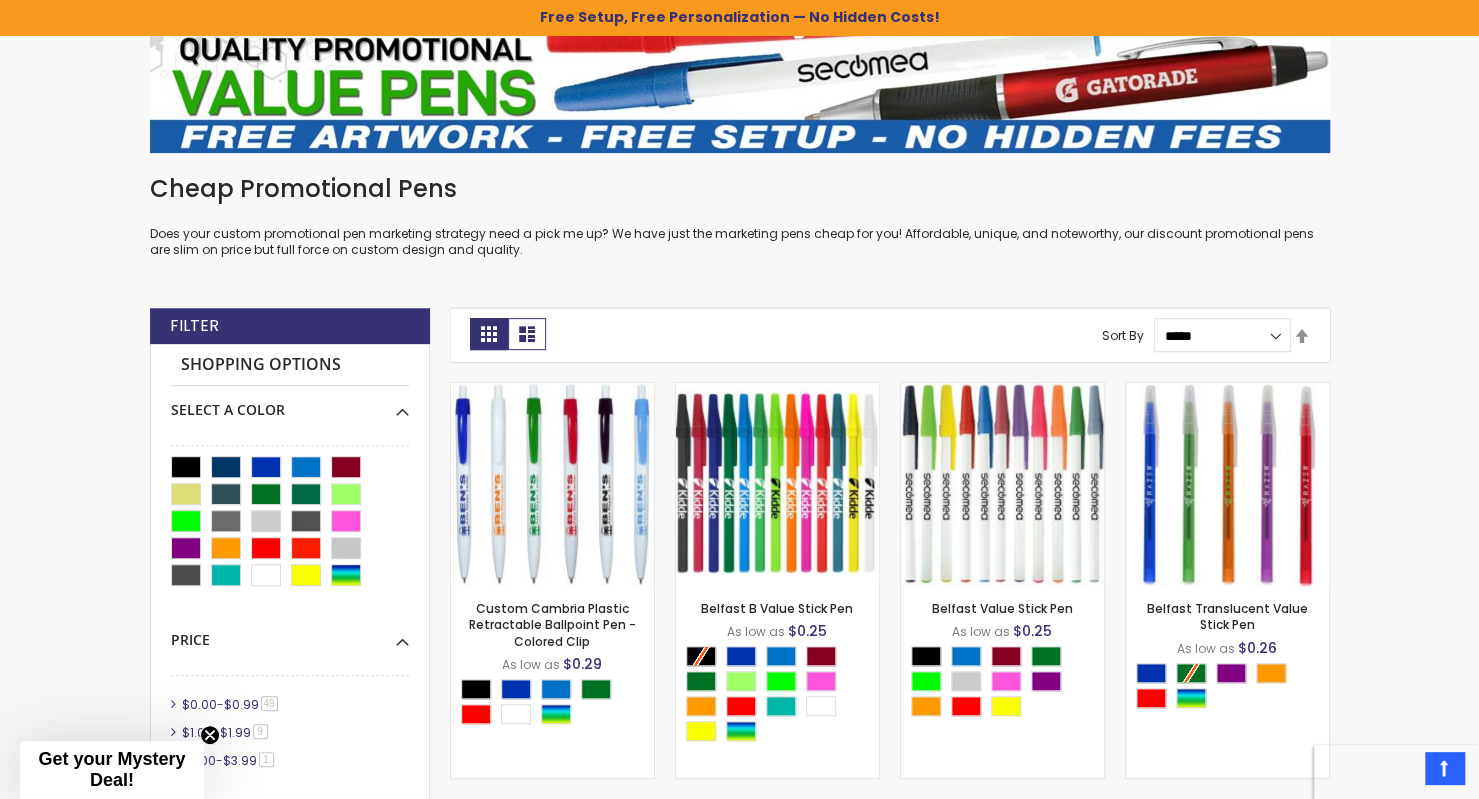 click on "The store will not work correctly when cookies are disabled.
Free Setup, Free Personalization — No Hidden Costs!
Skip to Content
sample
Wishlist
Sign Out
Sign In
Sign In
Login
Forgot Your Password?" at bounding box center (739, 51) 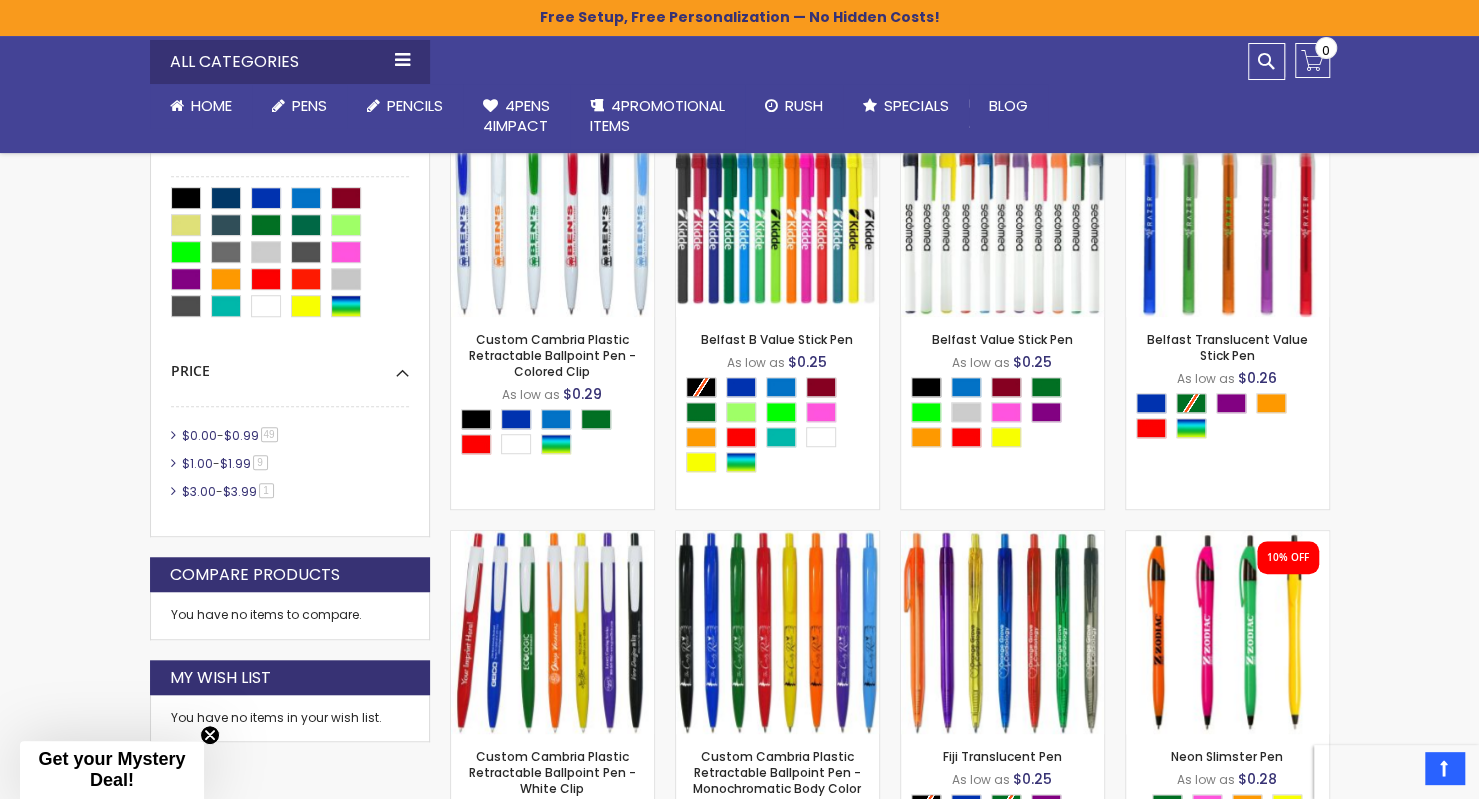 scroll, scrollTop: 620, scrollLeft: 0, axis: vertical 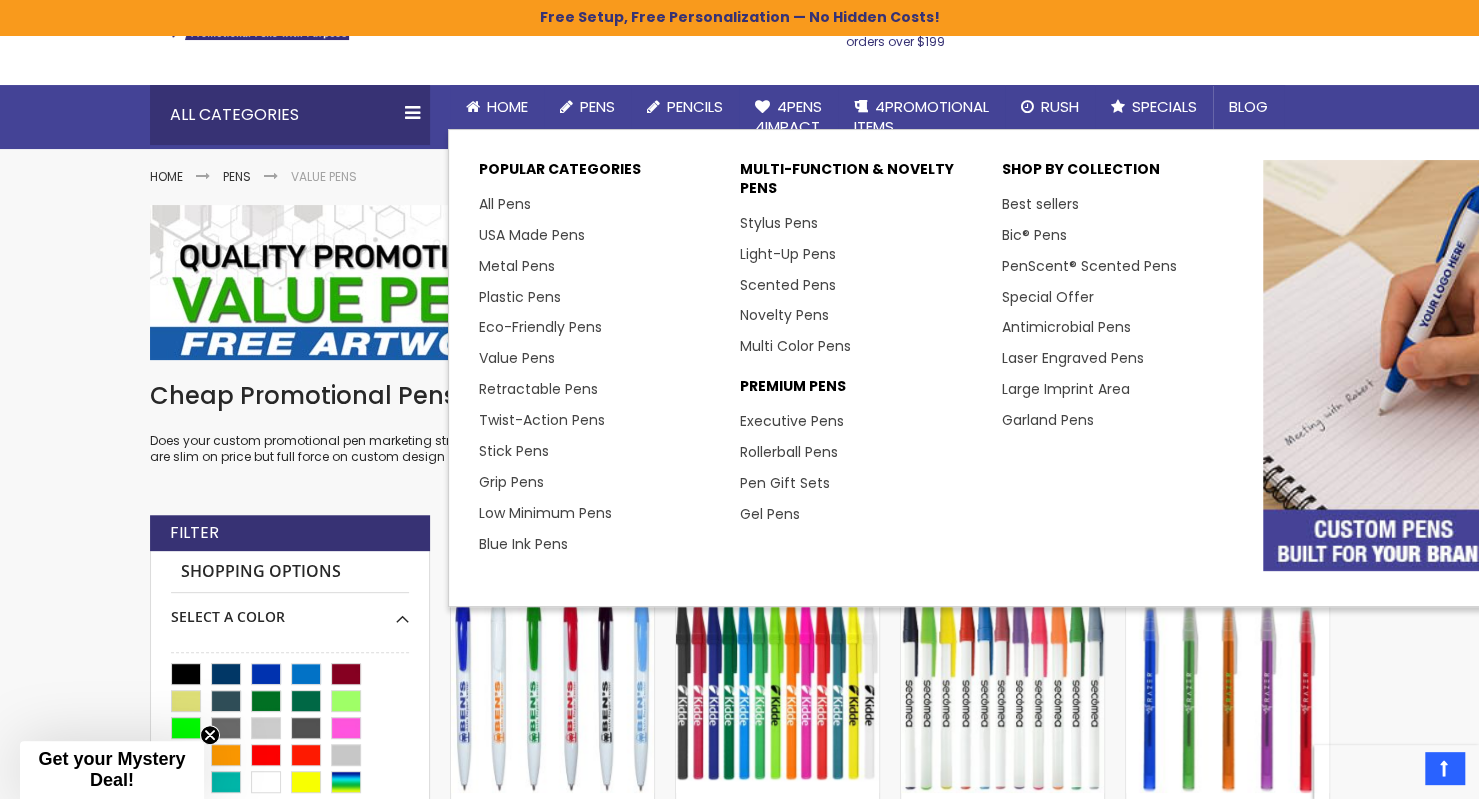click on "Gel Pens" at bounding box center (770, 514) 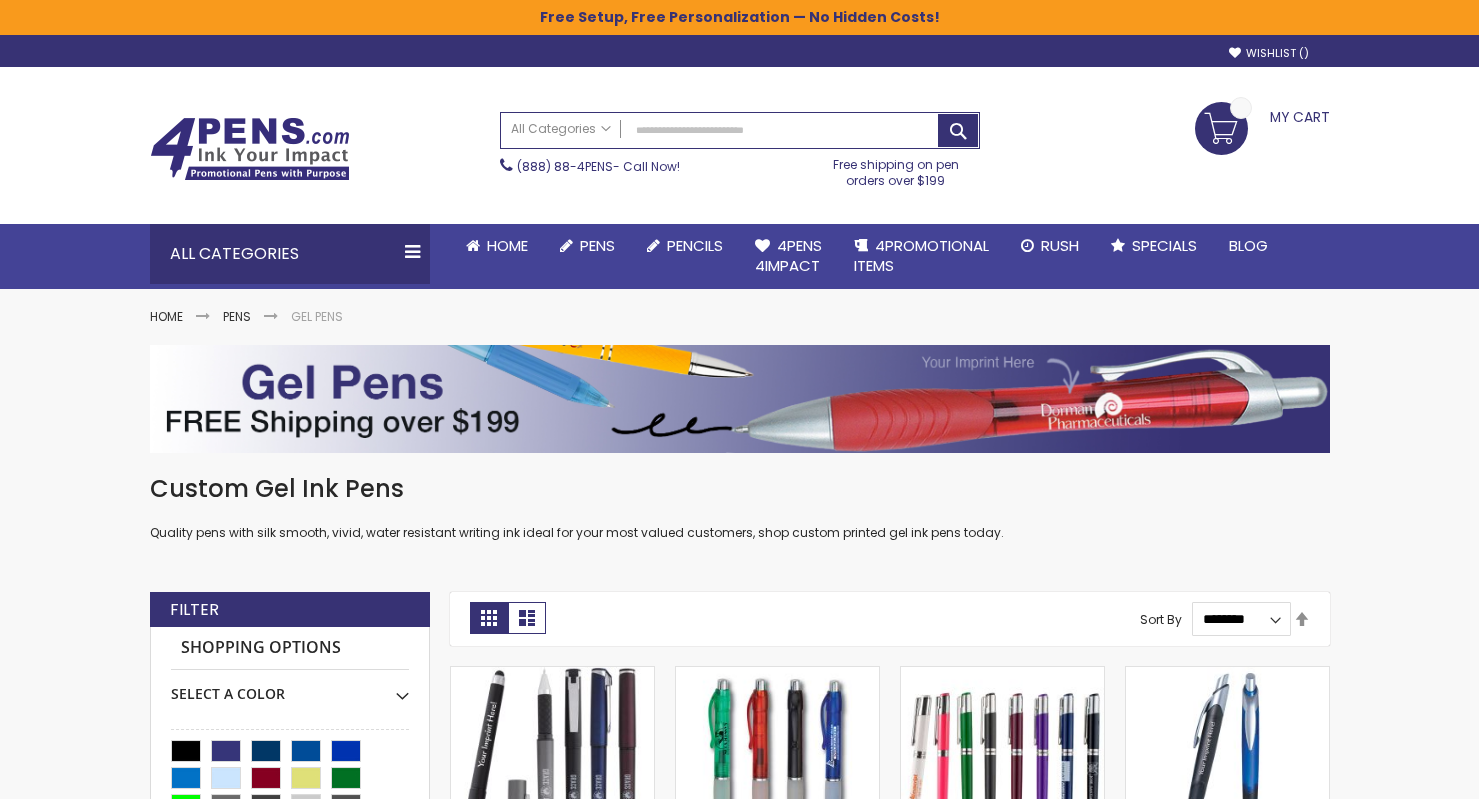 scroll, scrollTop: 0, scrollLeft: 0, axis: both 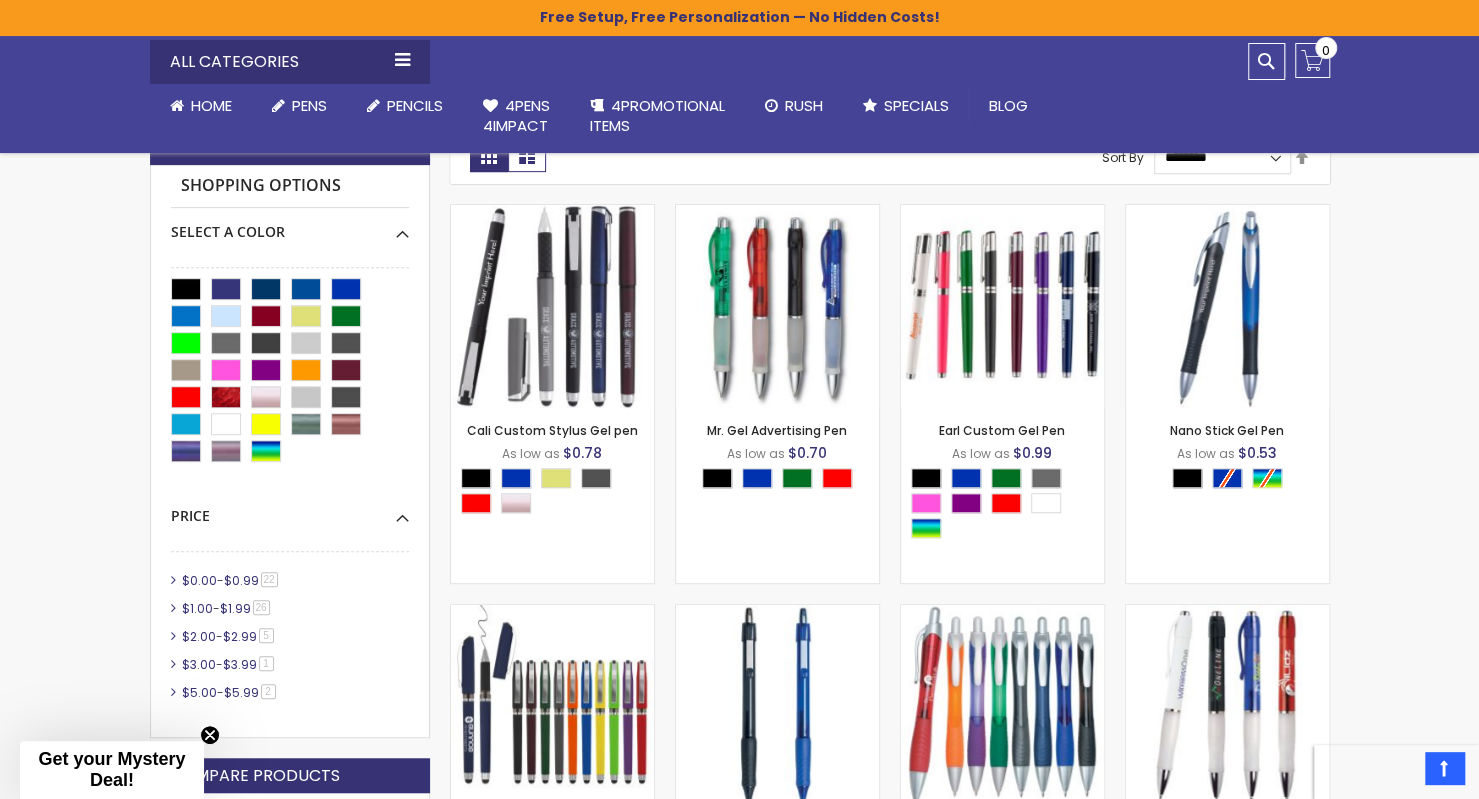 click on "Mr. Gel Advertising Pen" at bounding box center (777, 430) 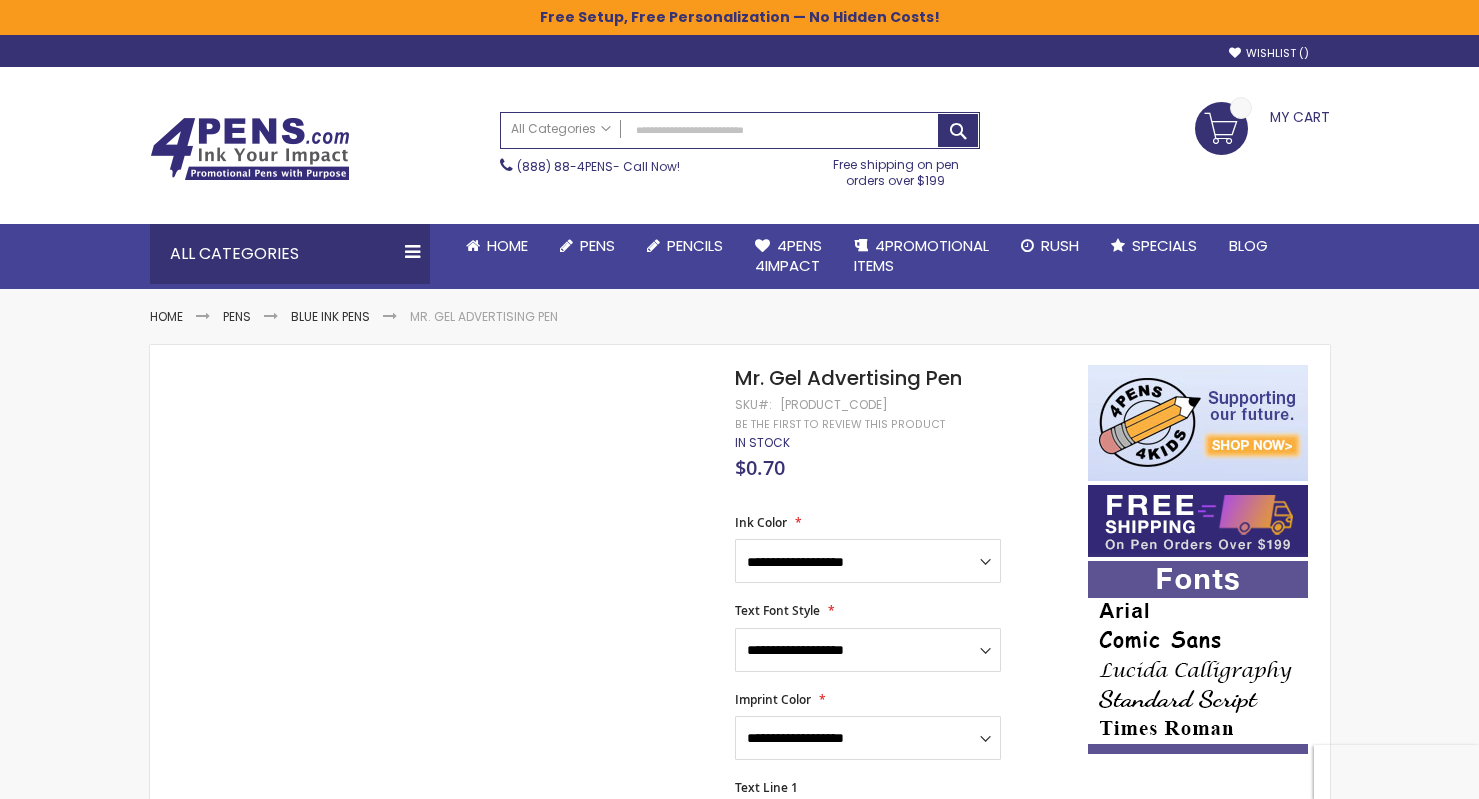scroll, scrollTop: 0, scrollLeft: 0, axis: both 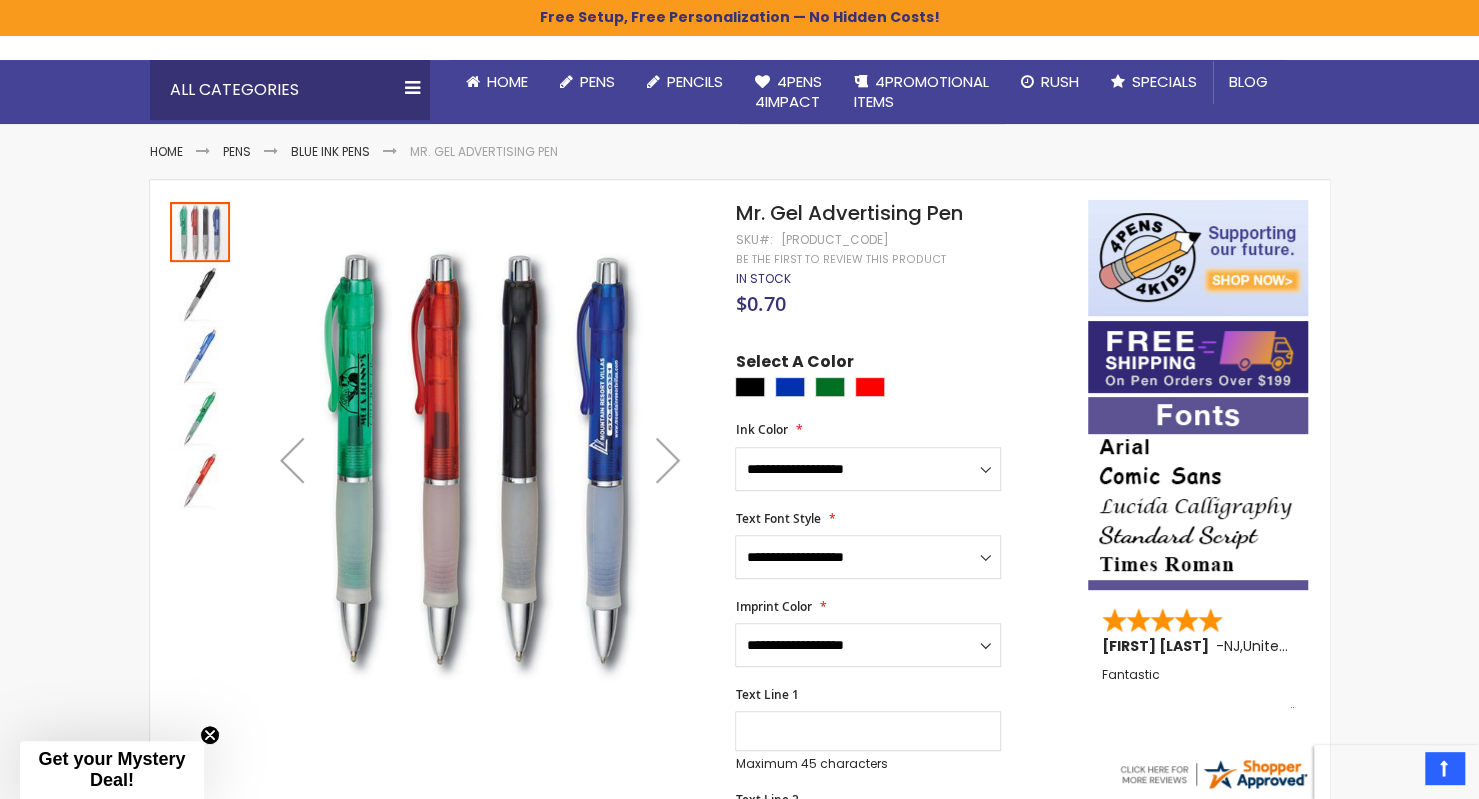 drag, startPoint x: 1490, startPoint y: 165, endPoint x: 1490, endPoint y: 216, distance: 51 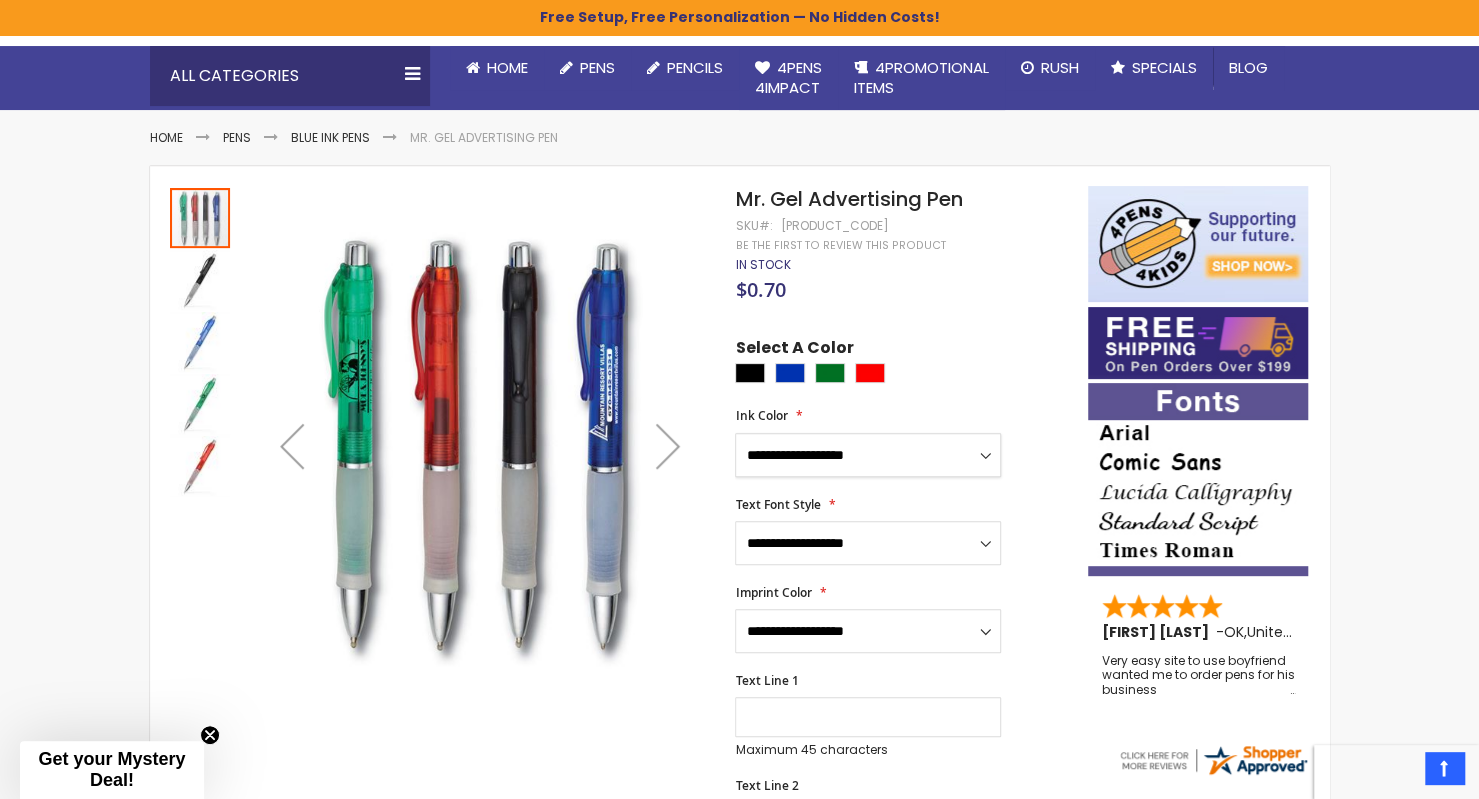 click on "**********" at bounding box center [868, 455] 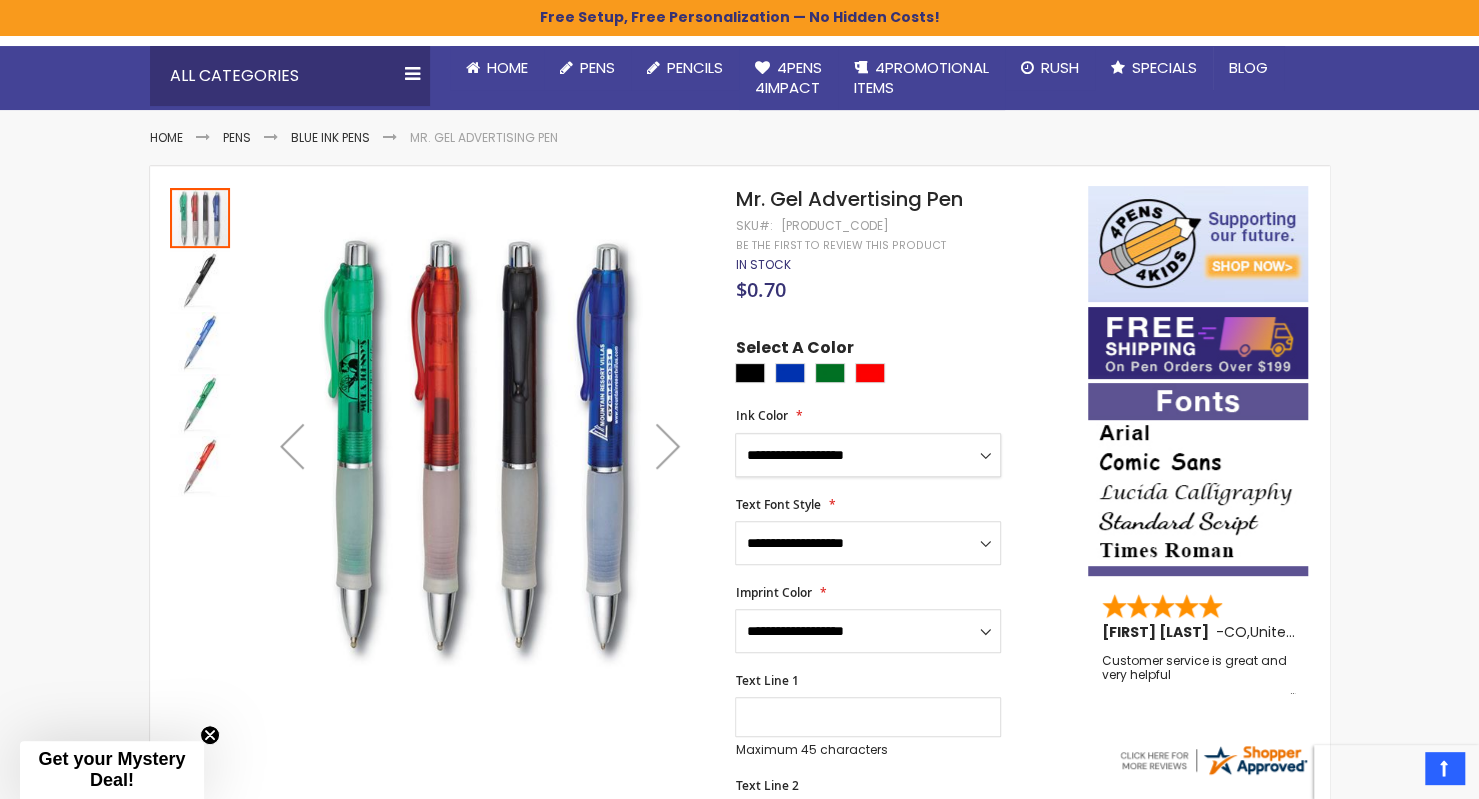 select on "****" 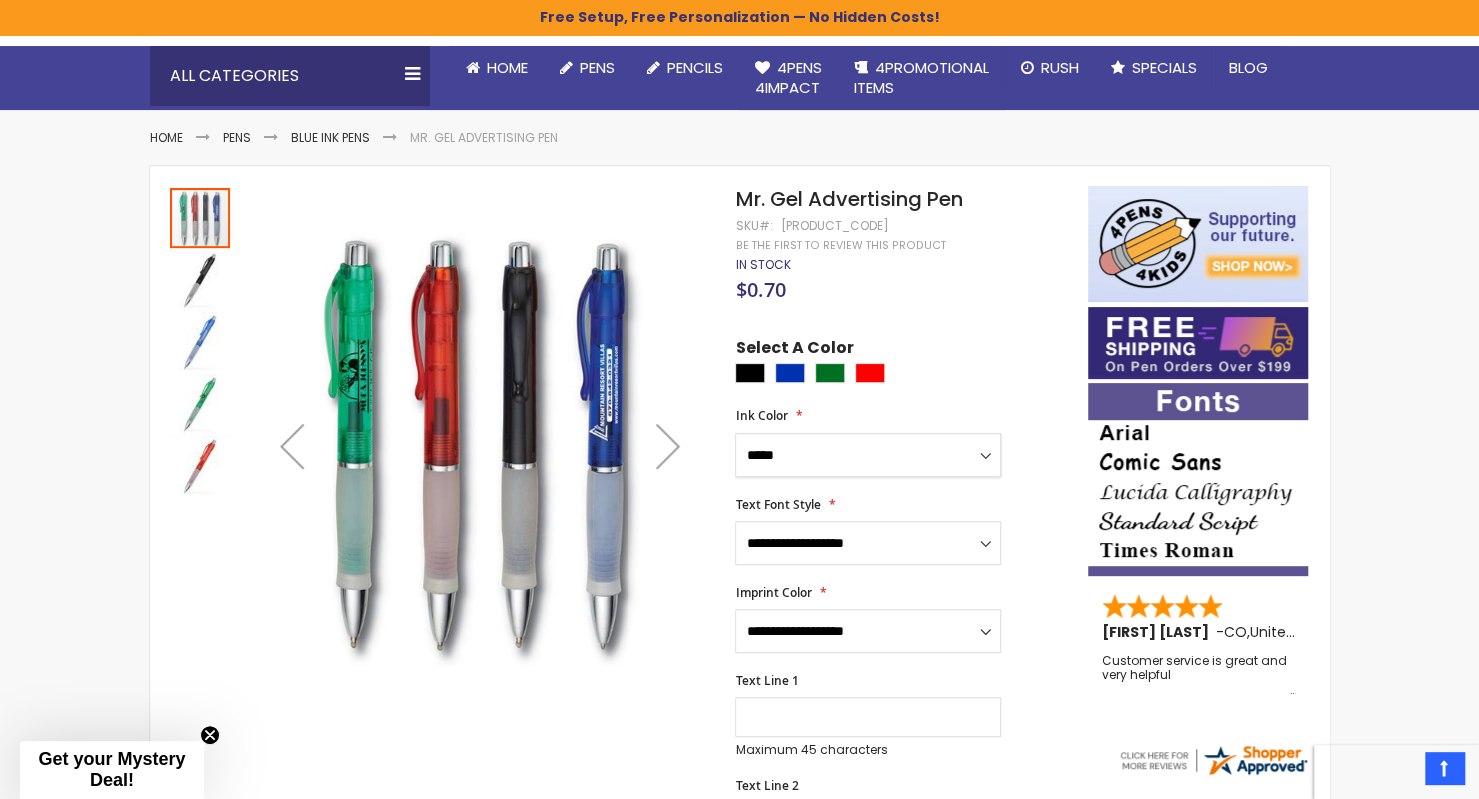 click on "**********" at bounding box center (868, 455) 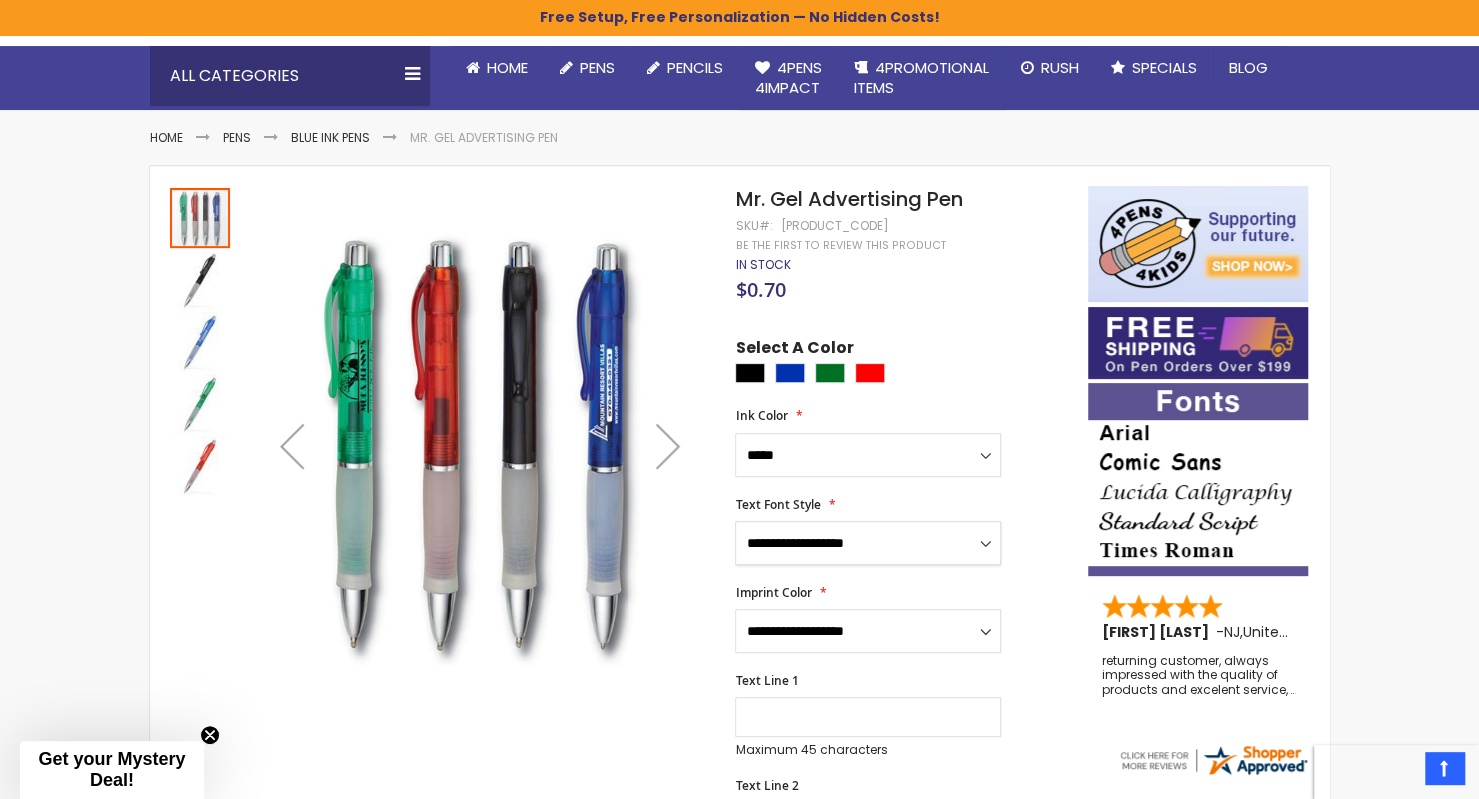 click on "**********" at bounding box center (868, 543) 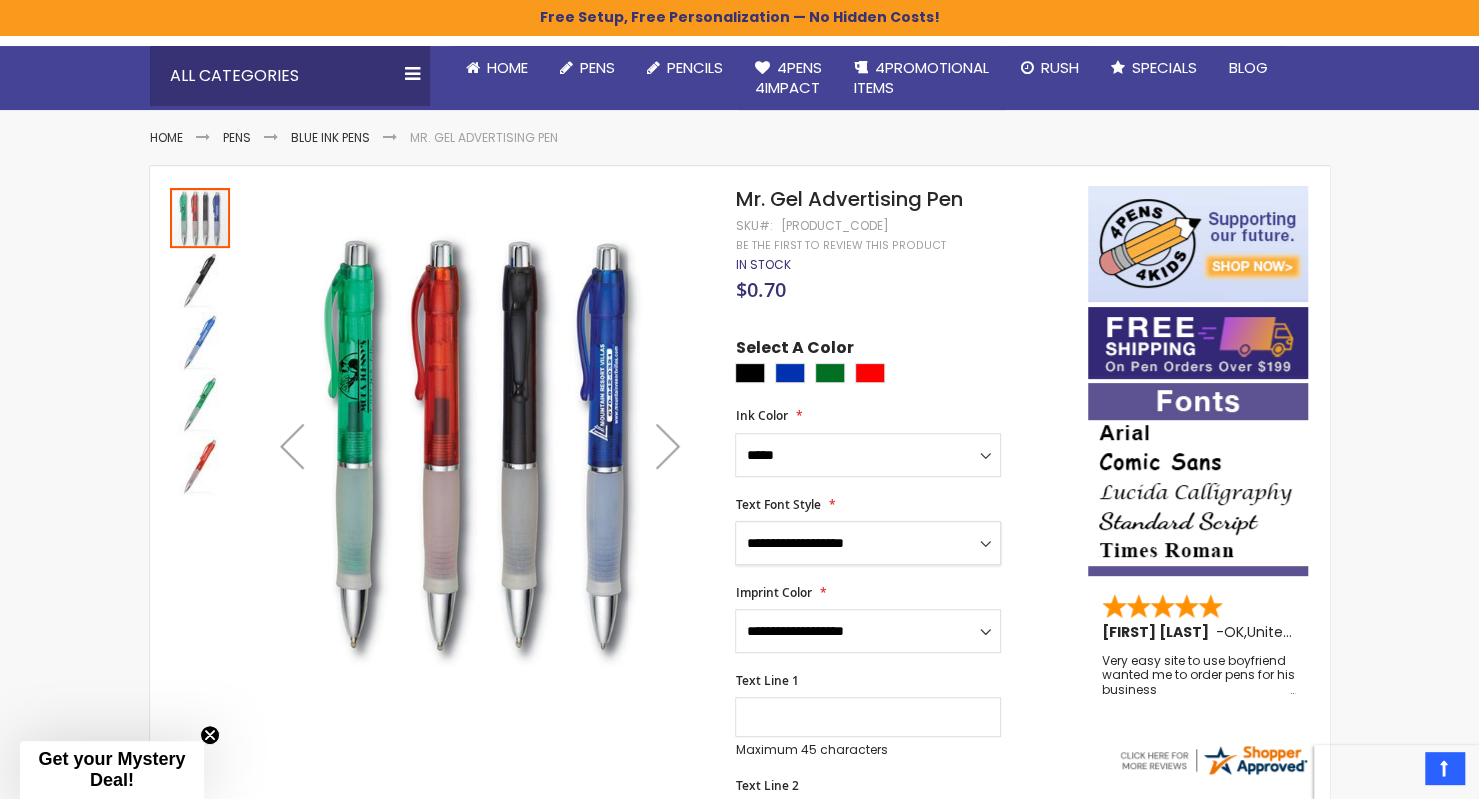 select on "****" 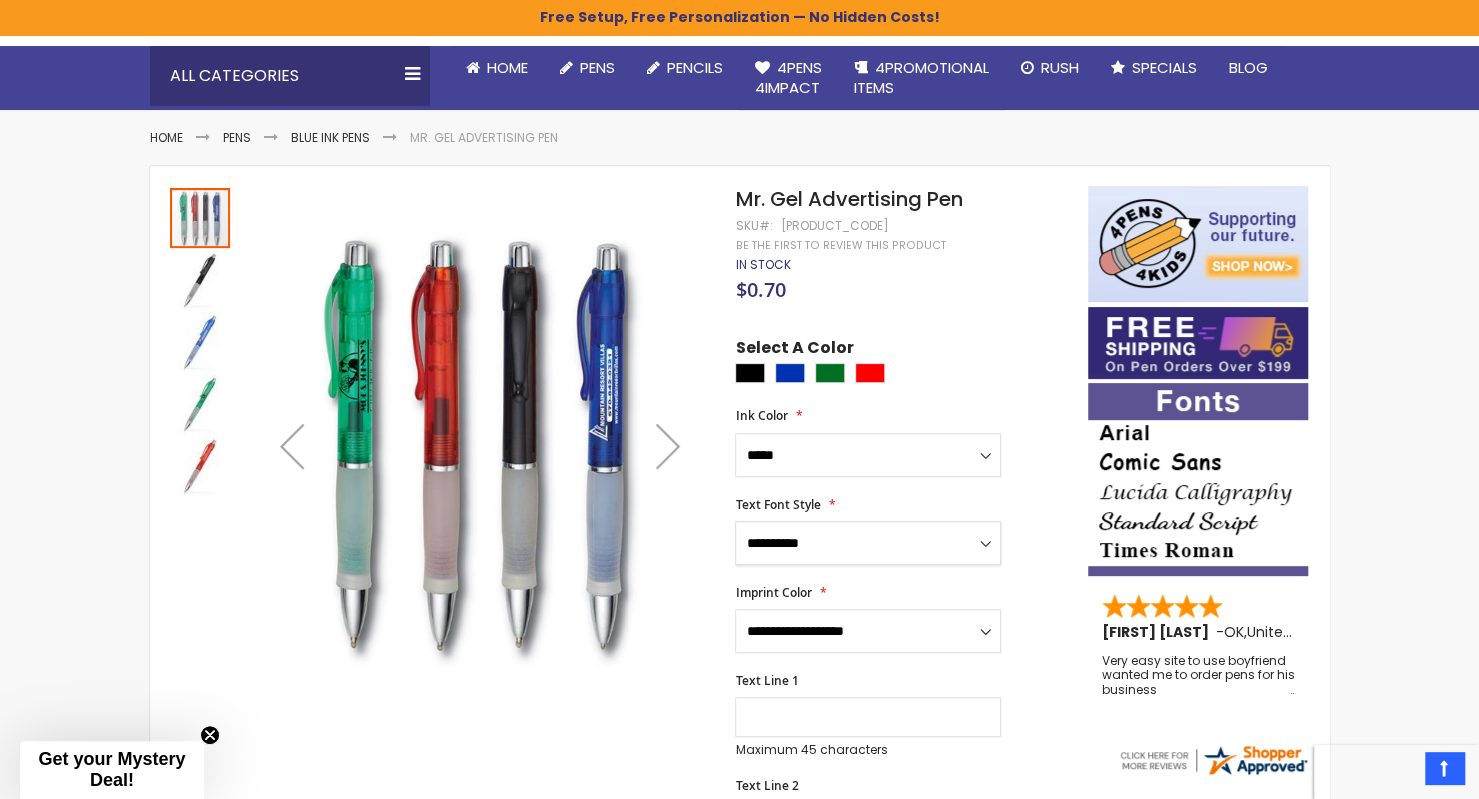 click on "**********" at bounding box center [868, 543] 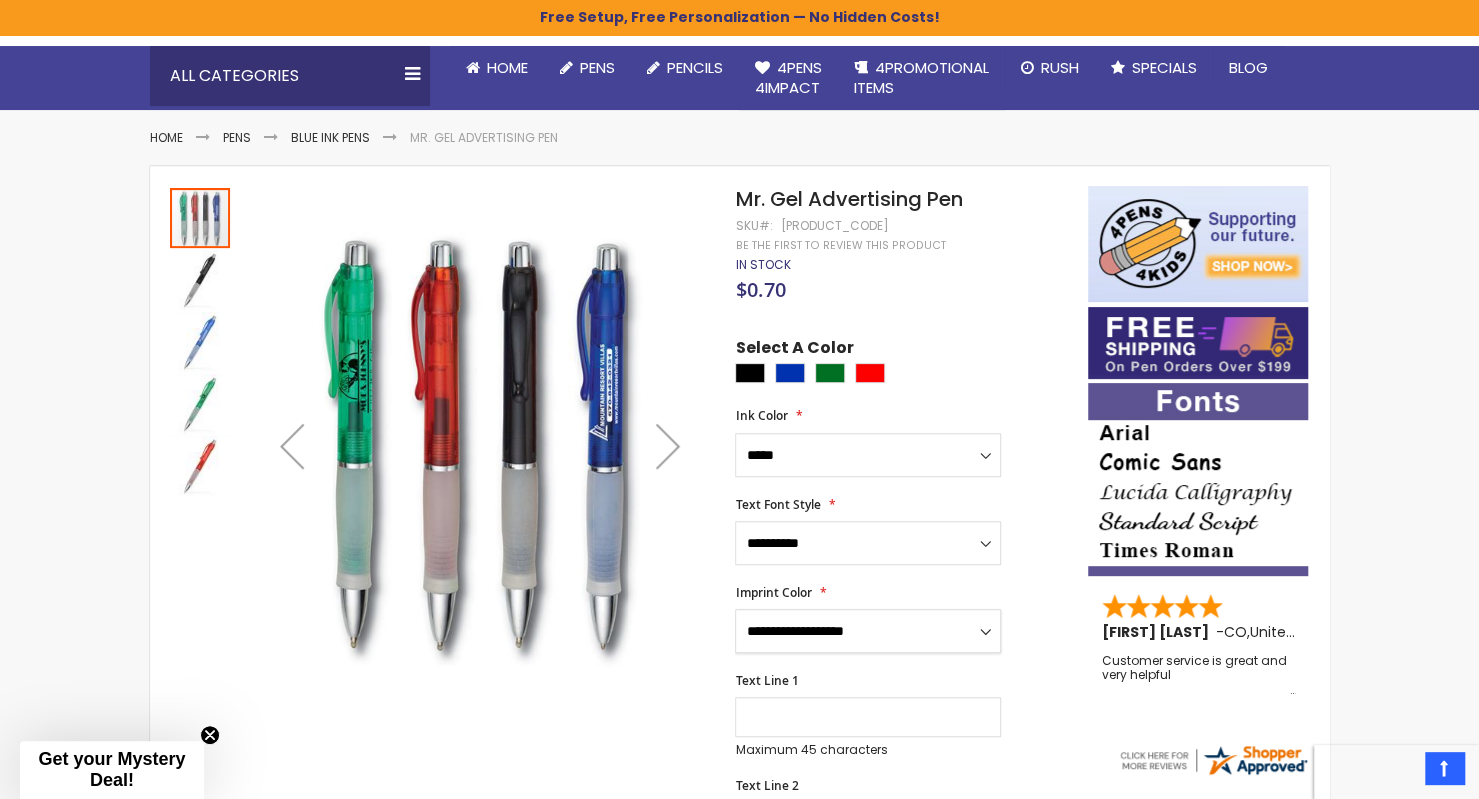 click on "**********" at bounding box center (868, 631) 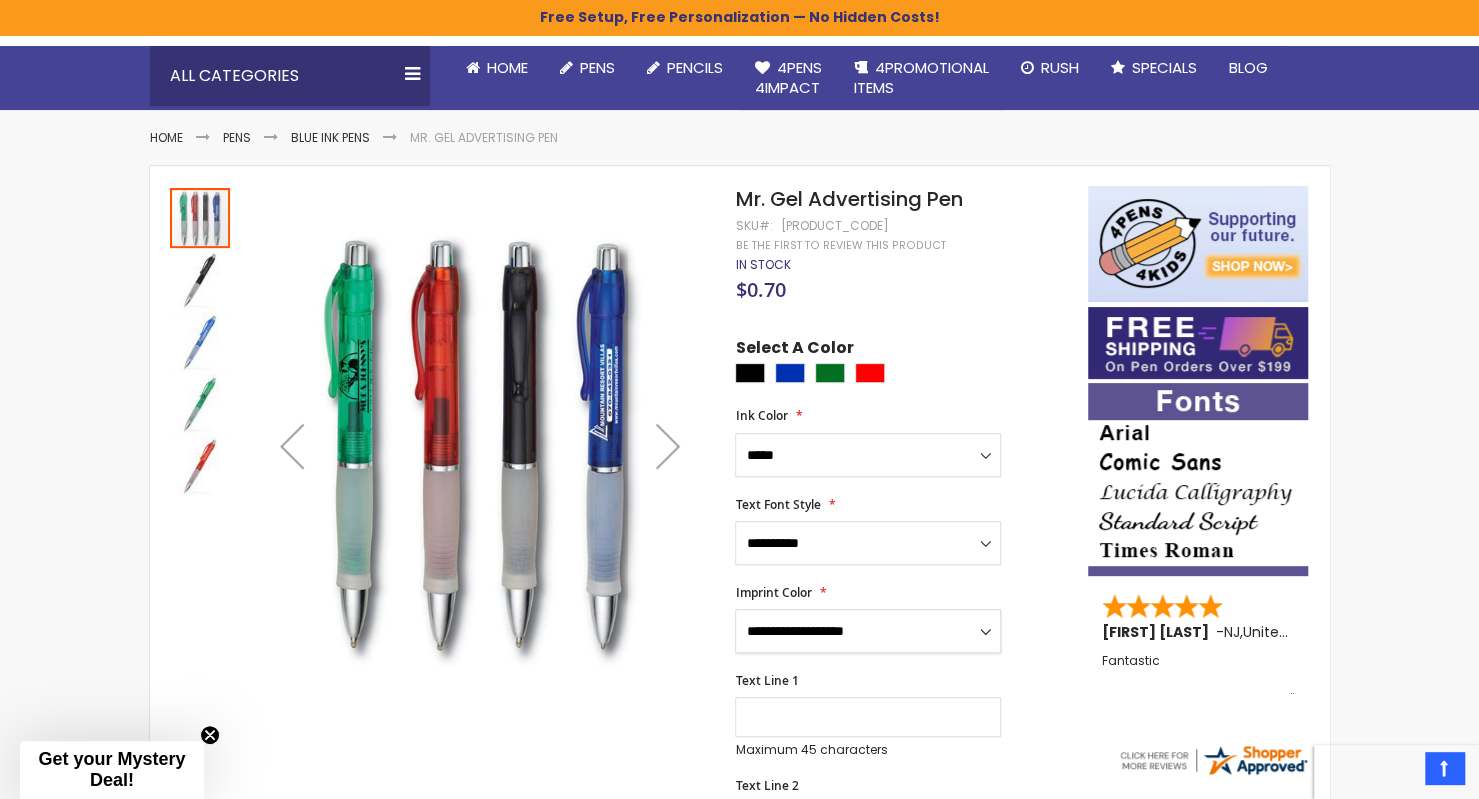 select on "****" 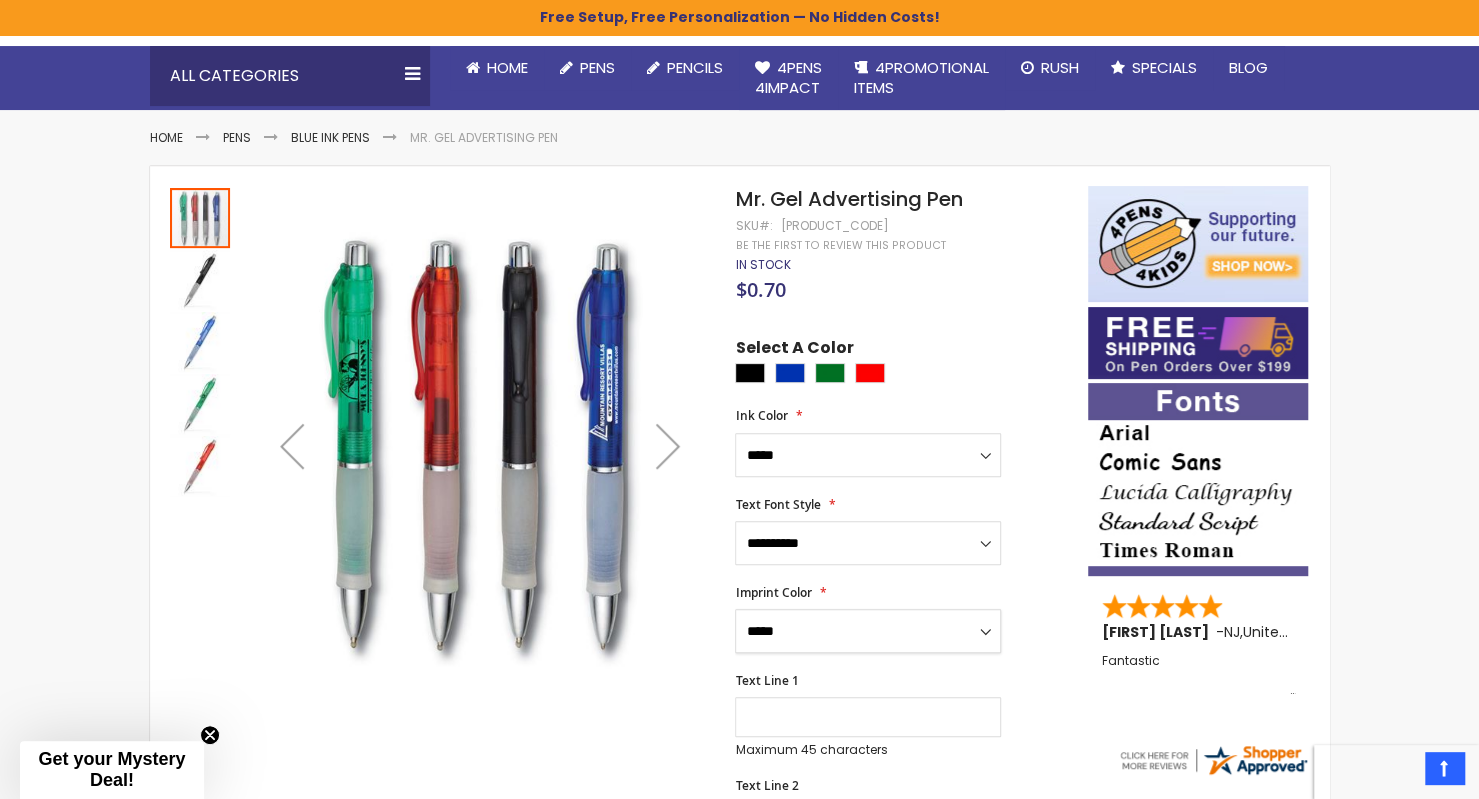 click on "**********" at bounding box center [868, 631] 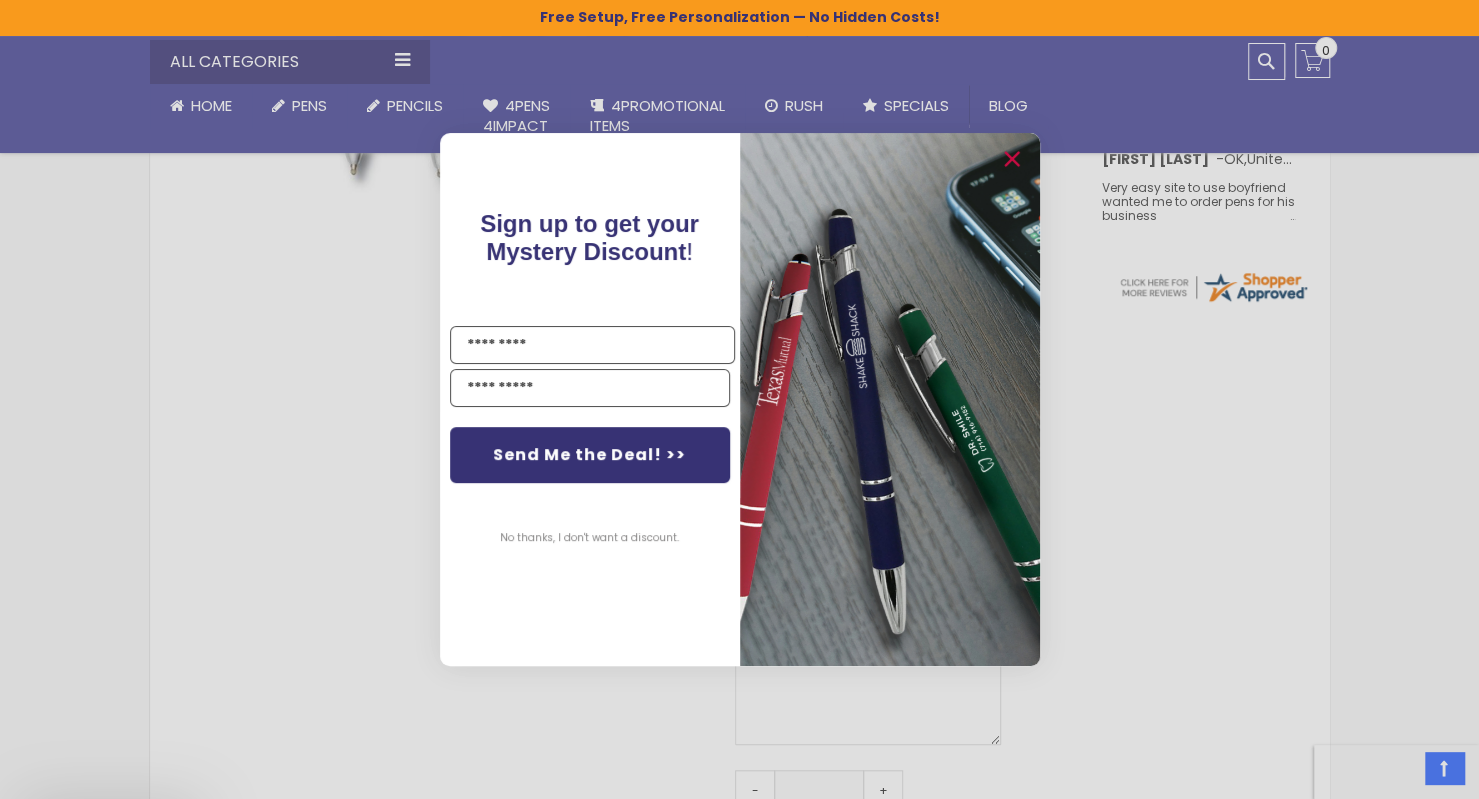 scroll, scrollTop: 0, scrollLeft: 0, axis: both 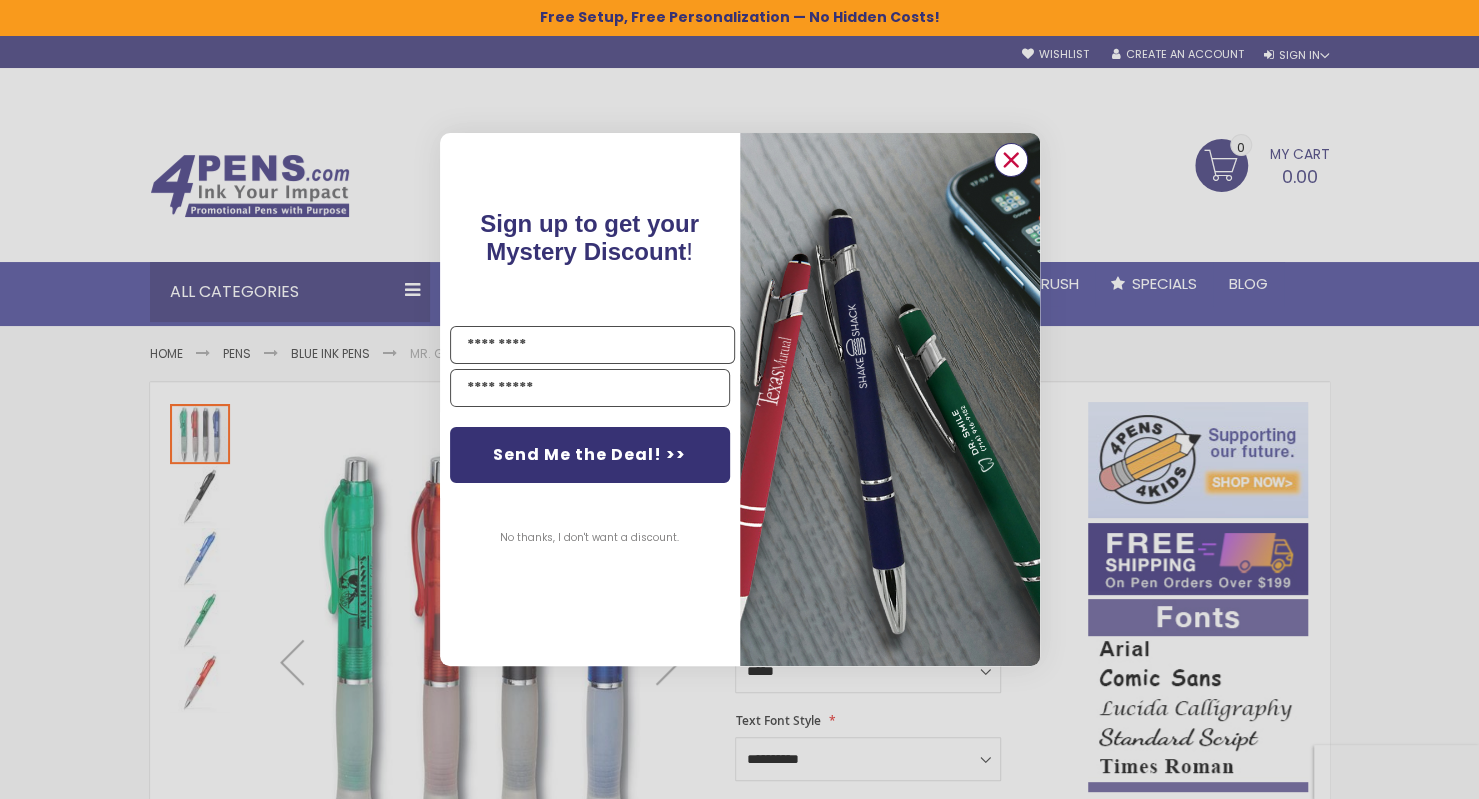click 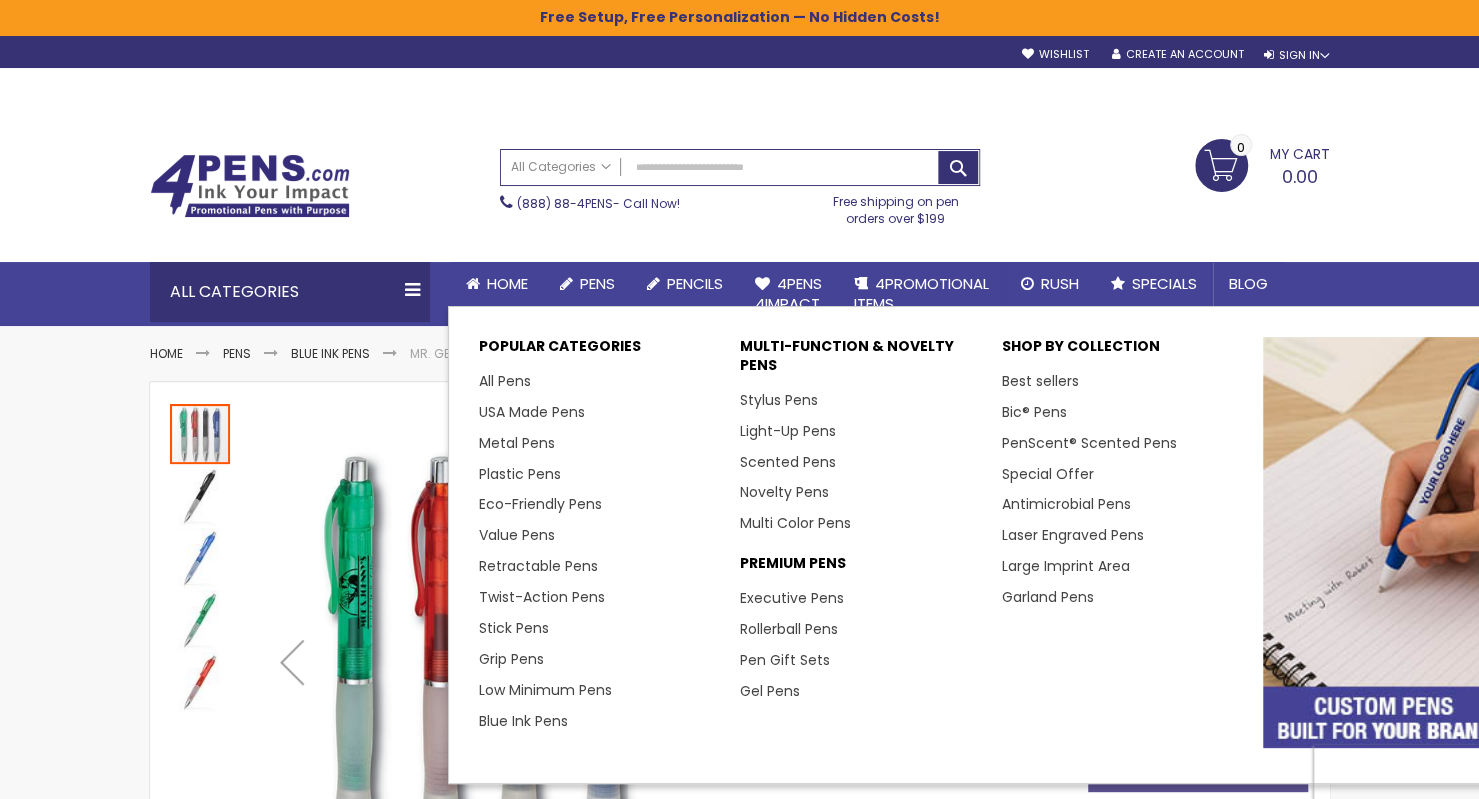 click on "Stylus Pens" at bounding box center [779, 400] 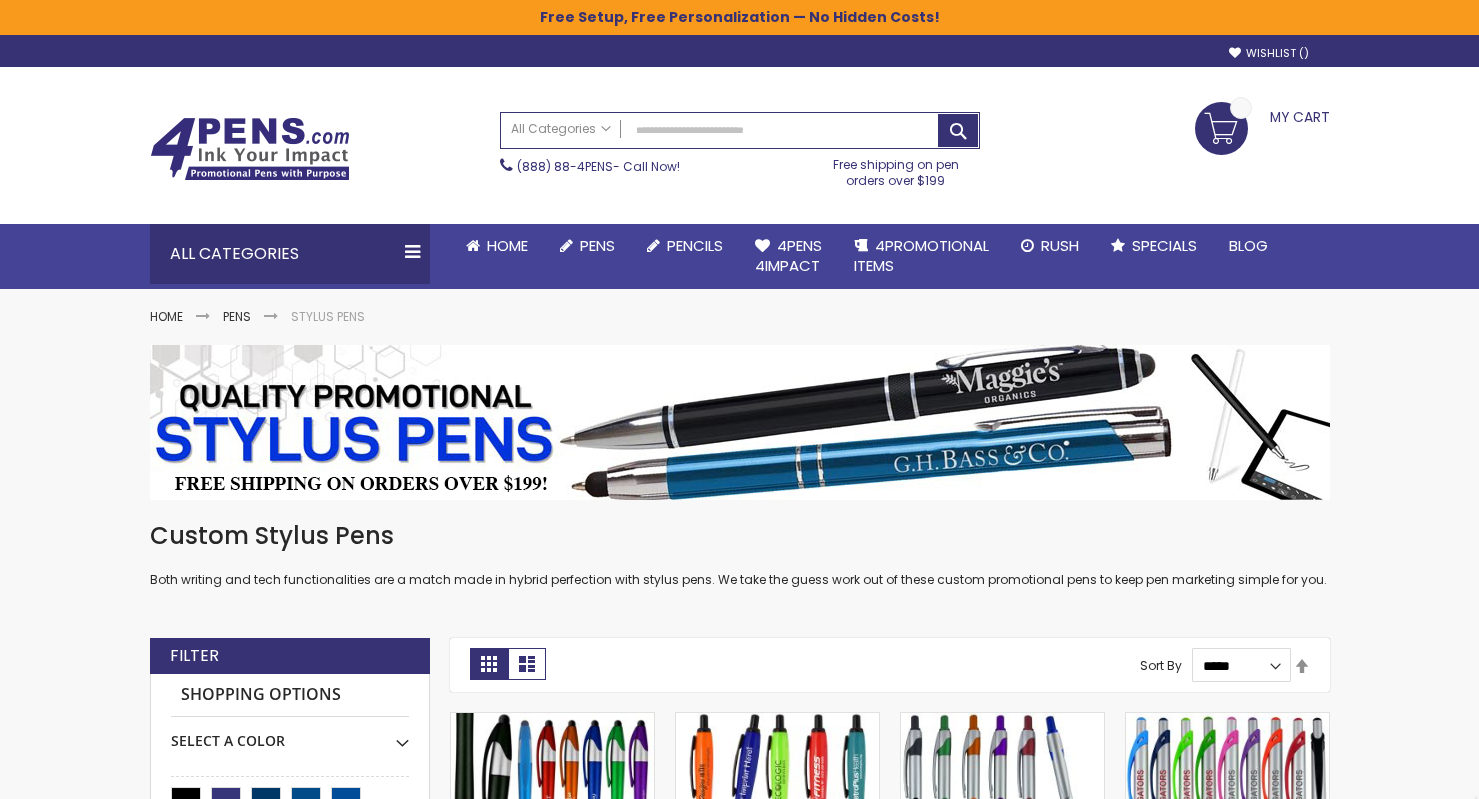 scroll, scrollTop: 0, scrollLeft: 0, axis: both 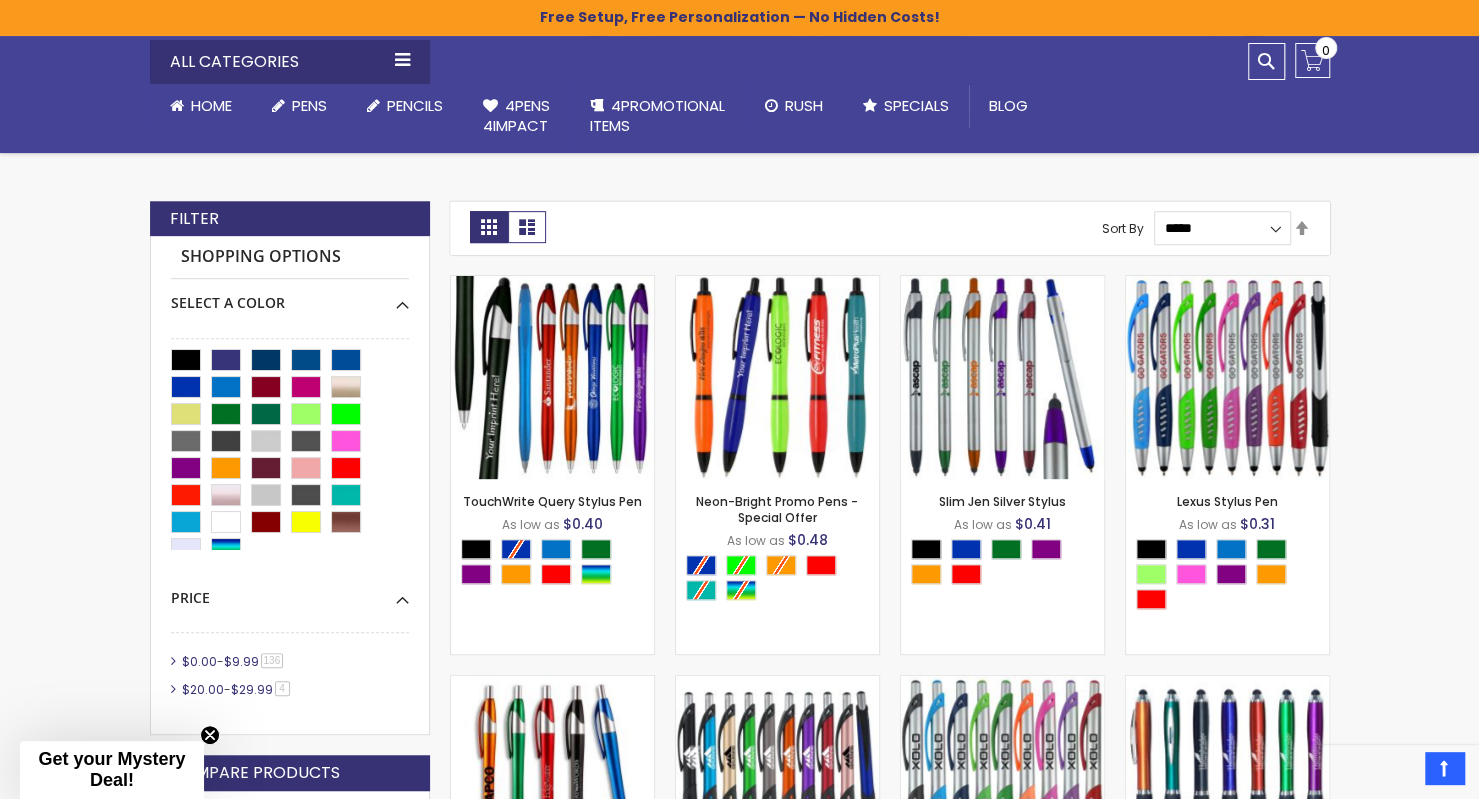 click at bounding box center [777, 377] 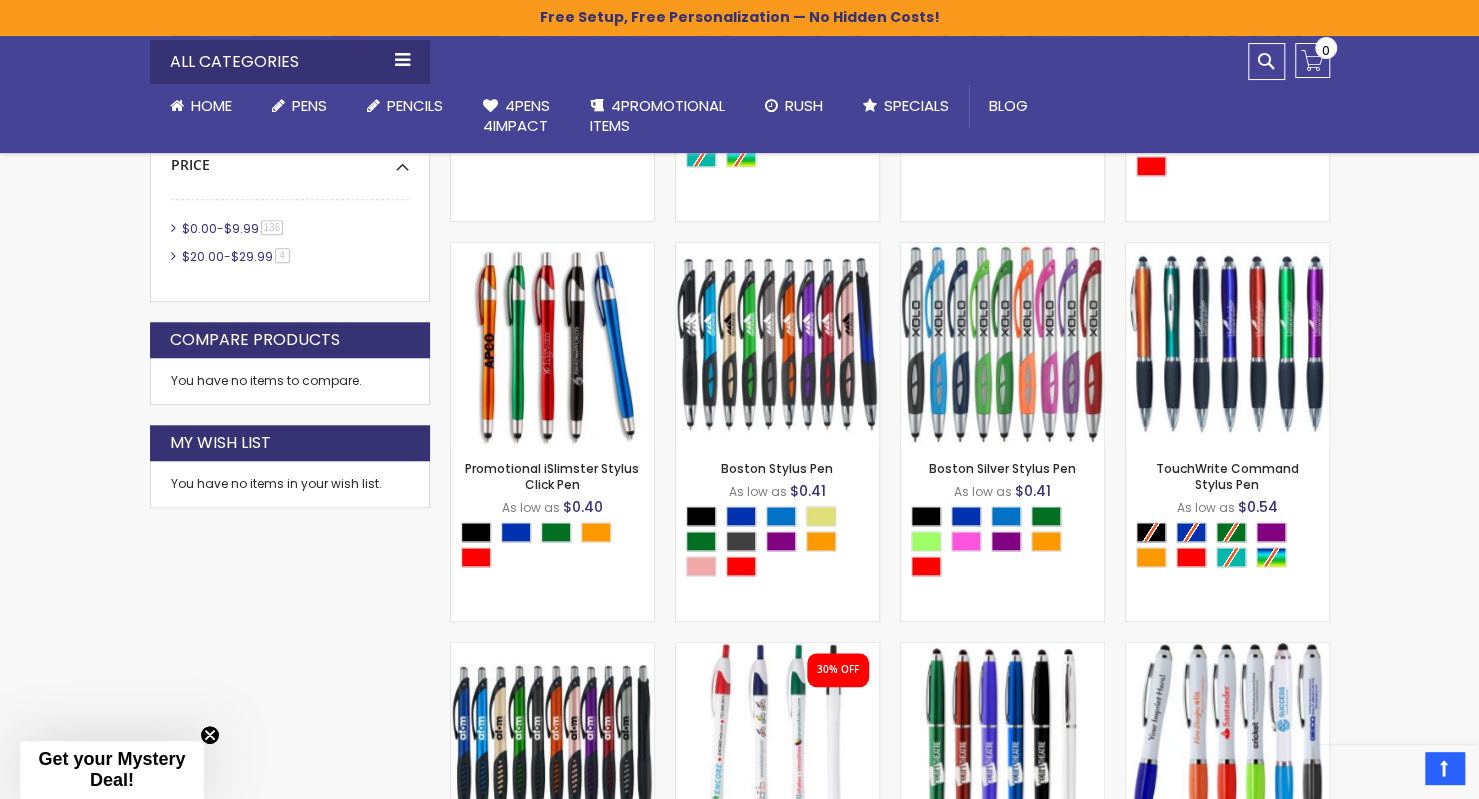 scroll, scrollTop: 875, scrollLeft: 0, axis: vertical 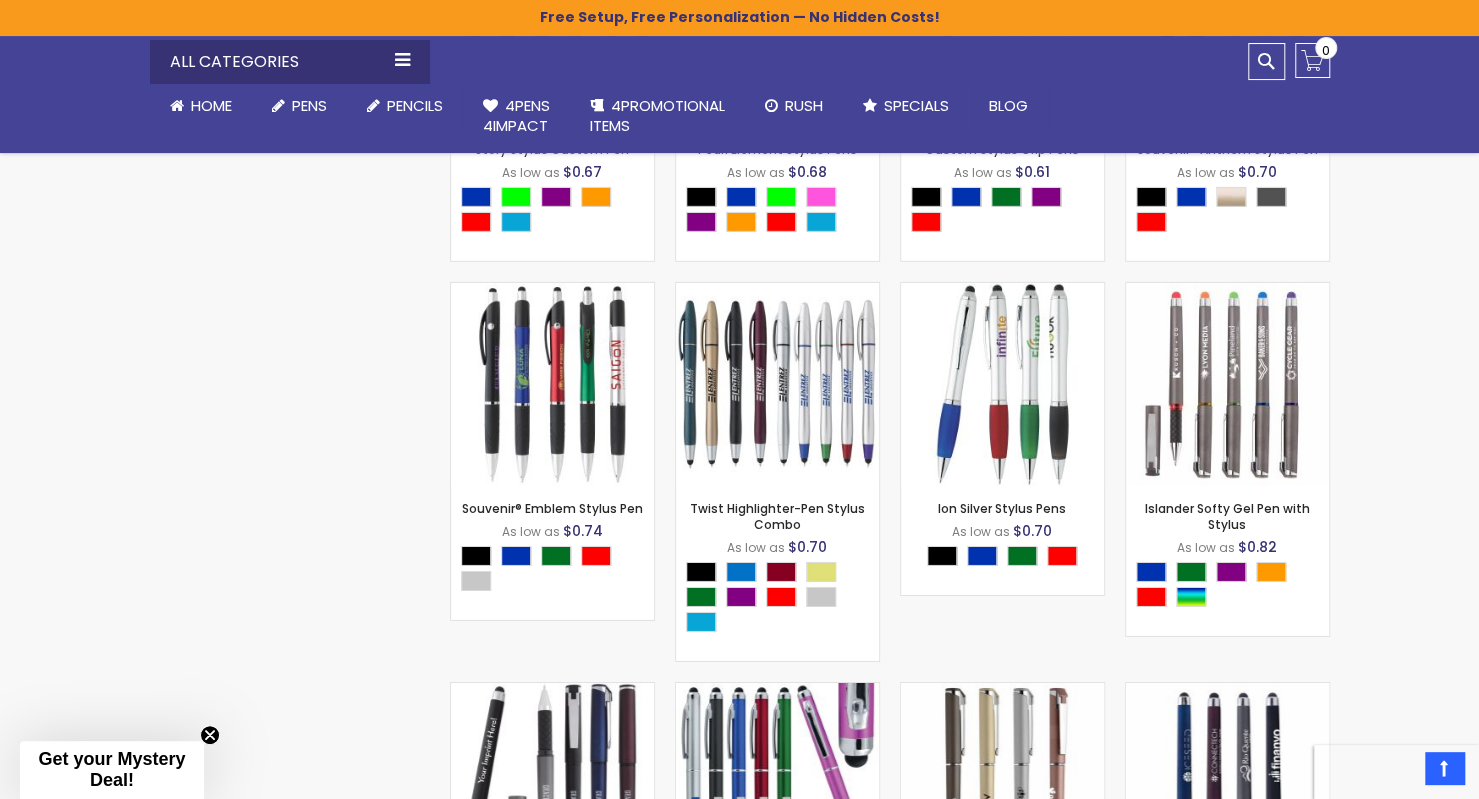 click on "Twist Highlighter-Pen Stylus Combo" at bounding box center (777, 516) 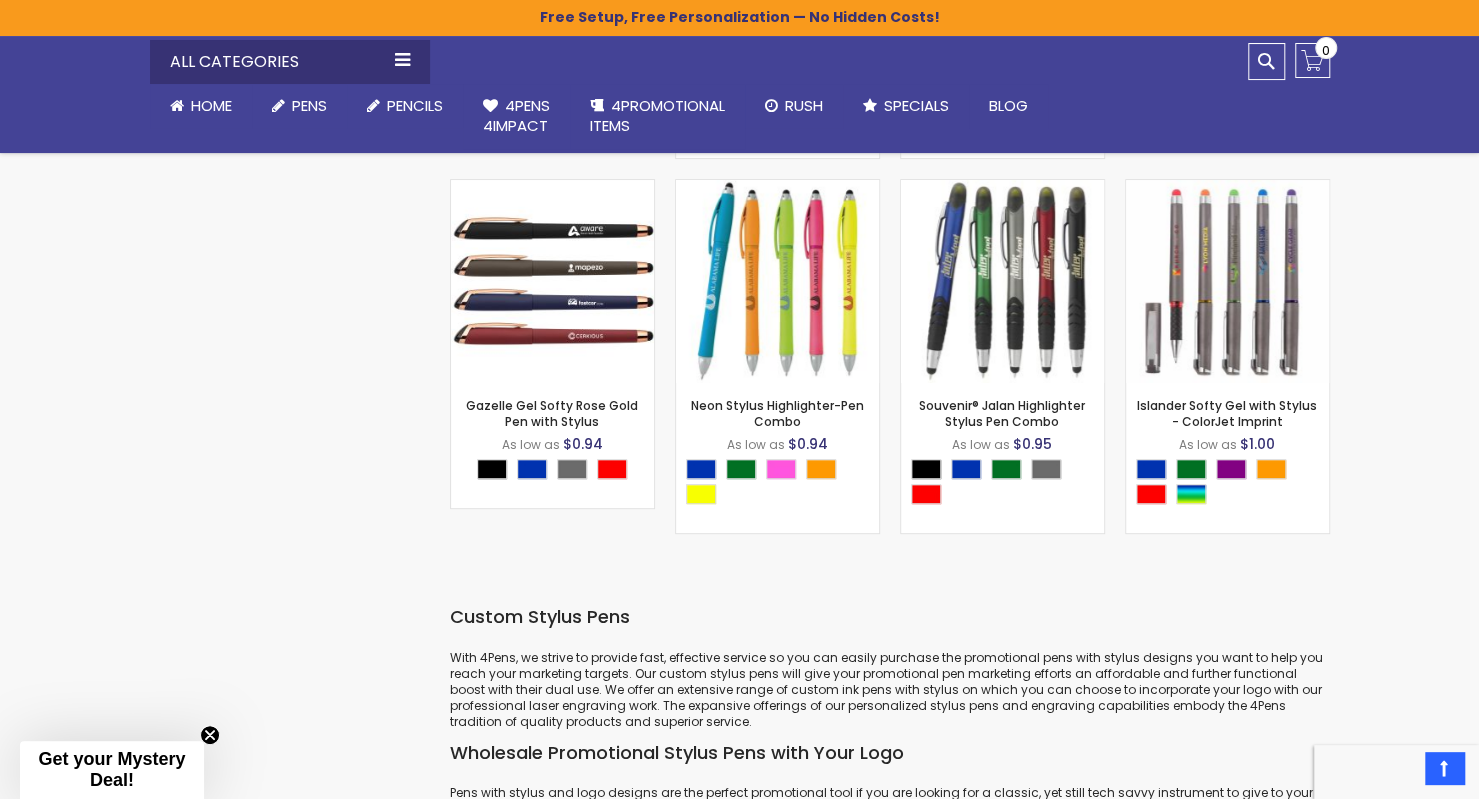scroll, scrollTop: 4806, scrollLeft: 0, axis: vertical 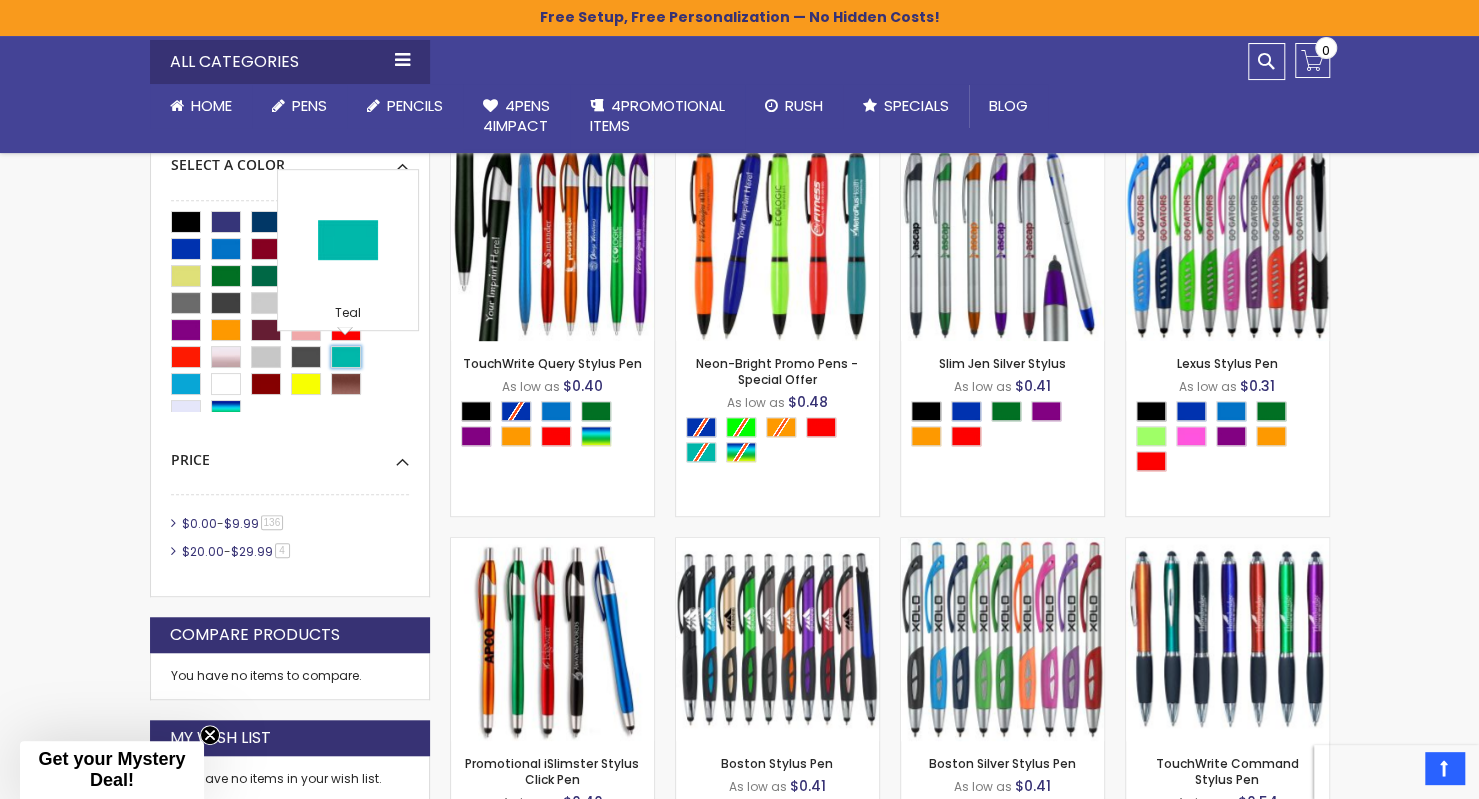 click at bounding box center (346, 357) 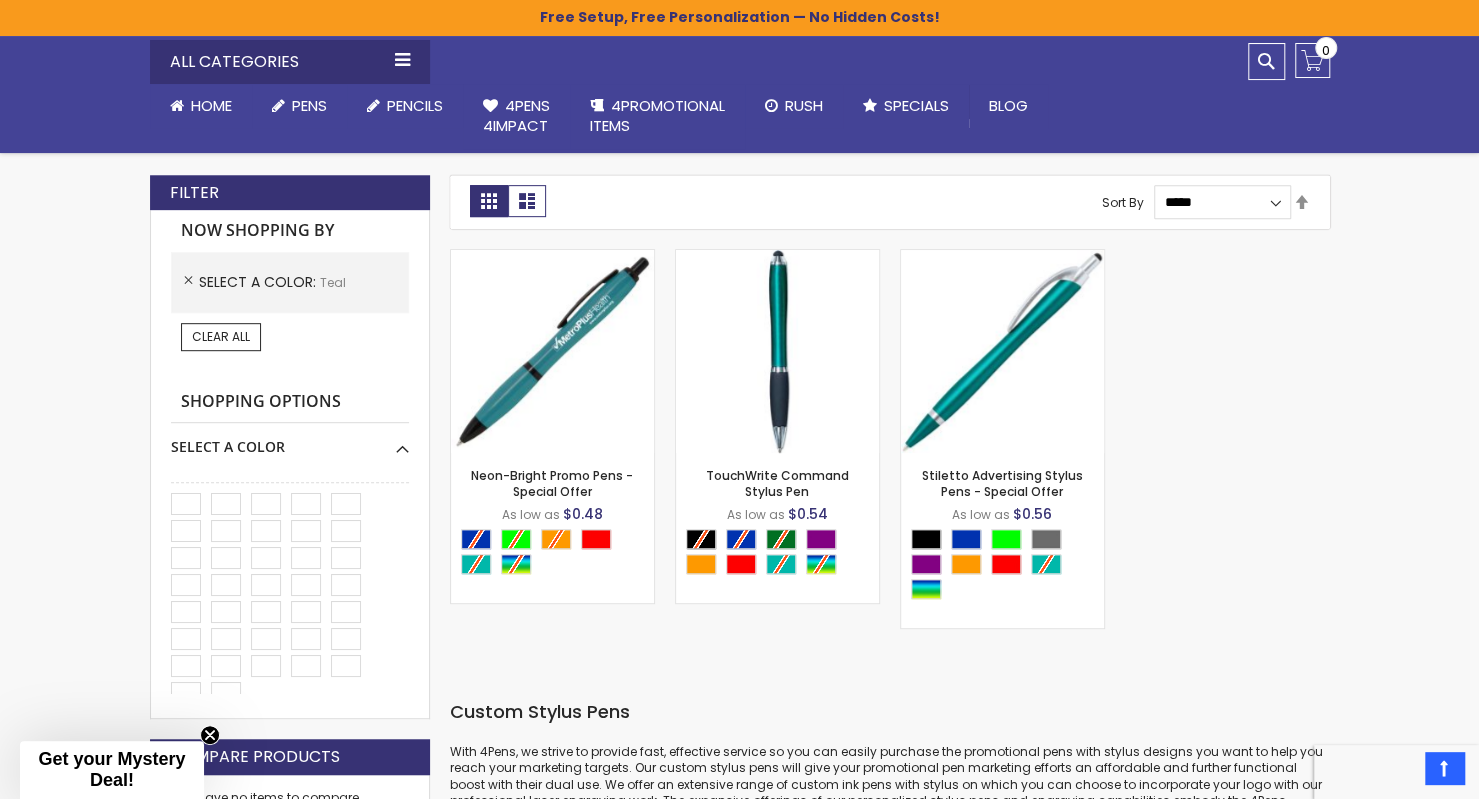scroll, scrollTop: 462, scrollLeft: 0, axis: vertical 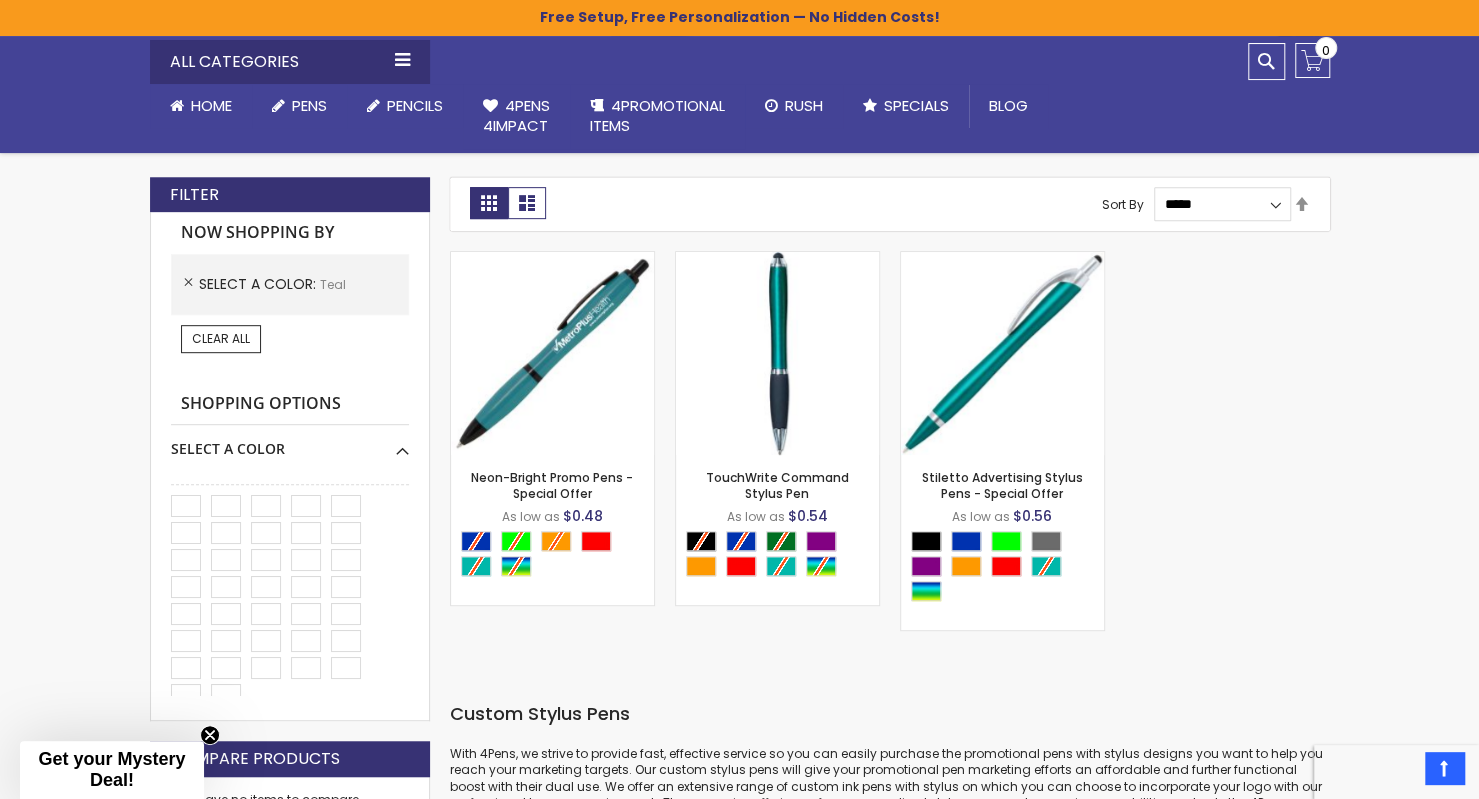 click at bounding box center (777, 353) 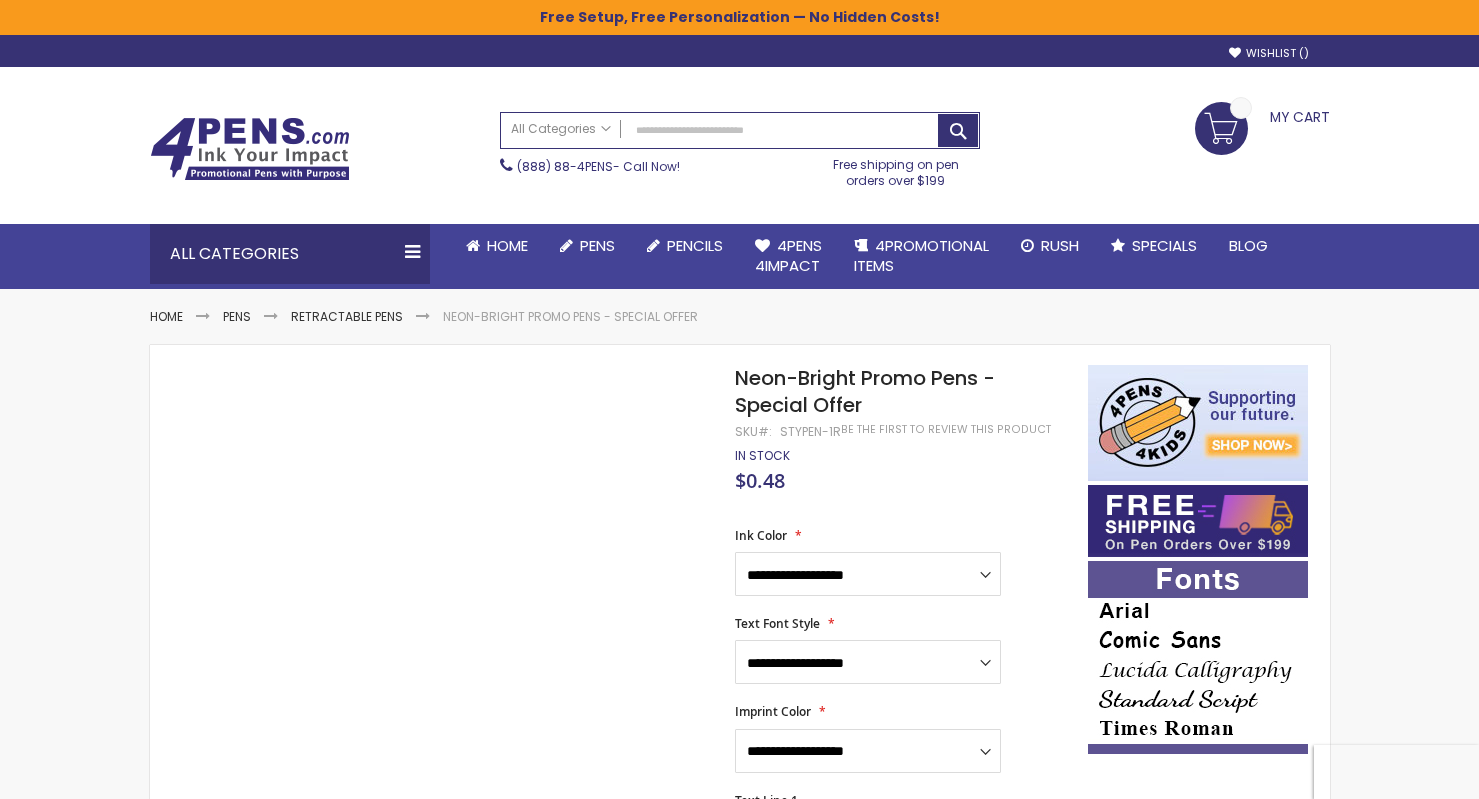 scroll, scrollTop: 0, scrollLeft: 0, axis: both 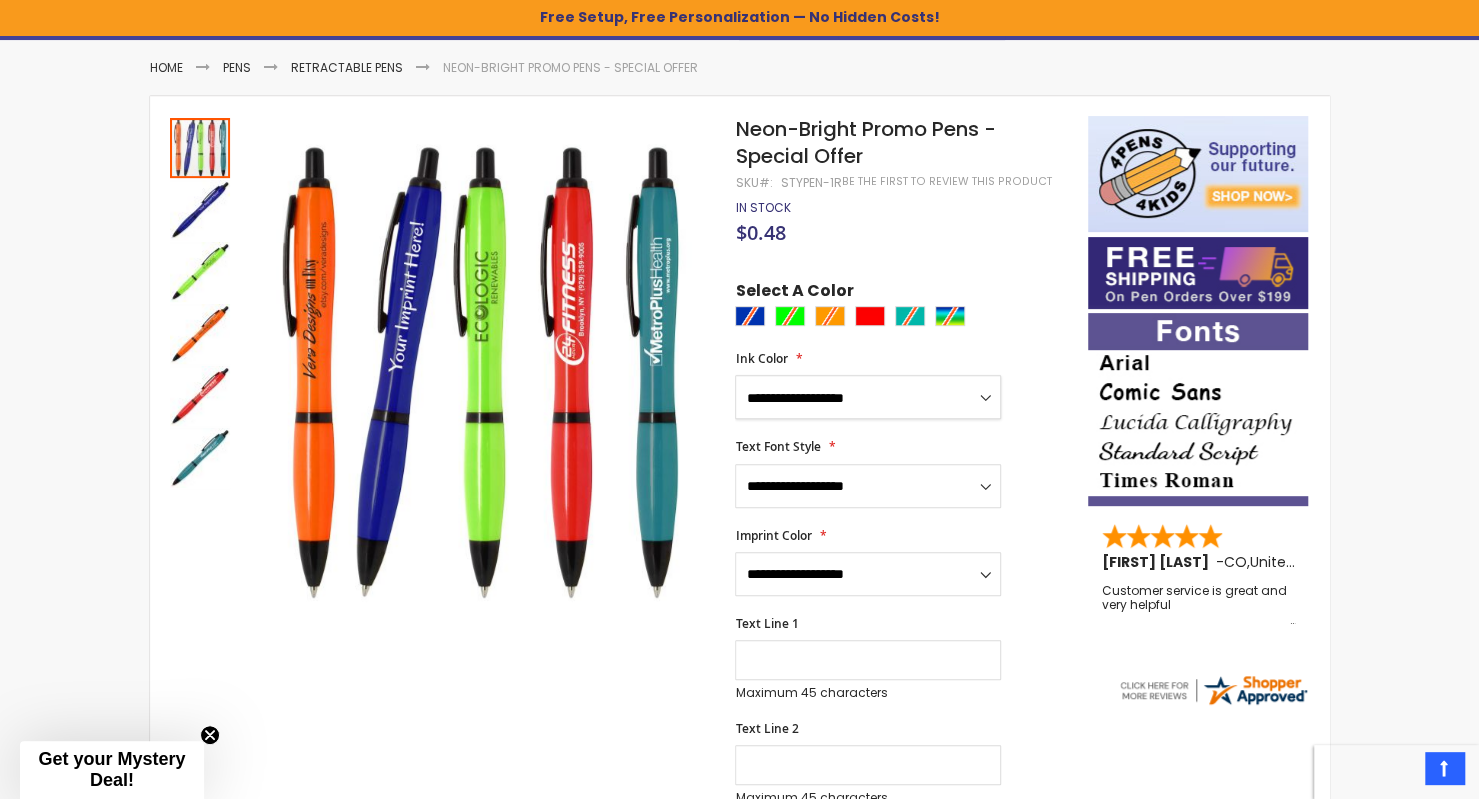 click on "**********" at bounding box center [868, 397] 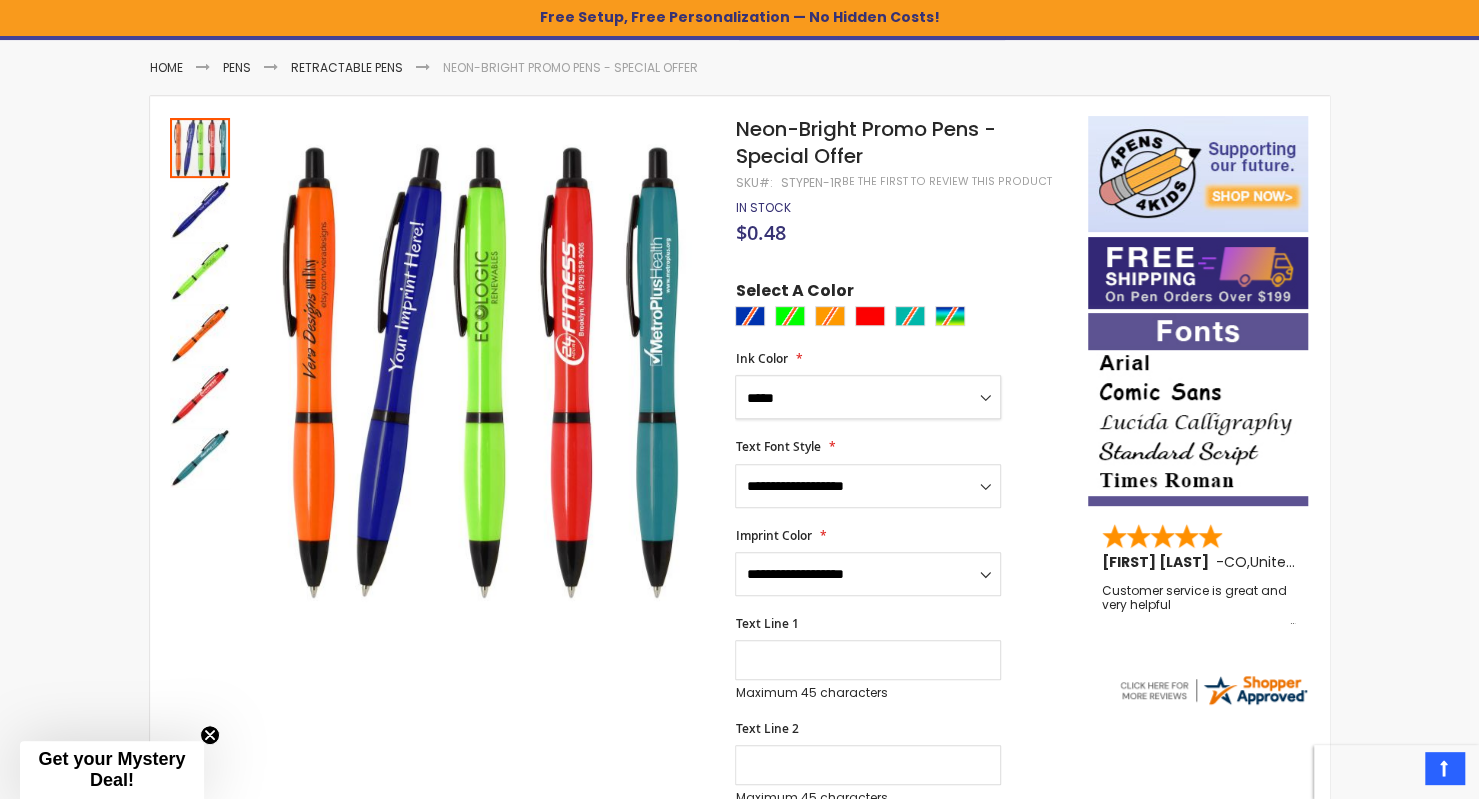 click on "**********" at bounding box center (868, 397) 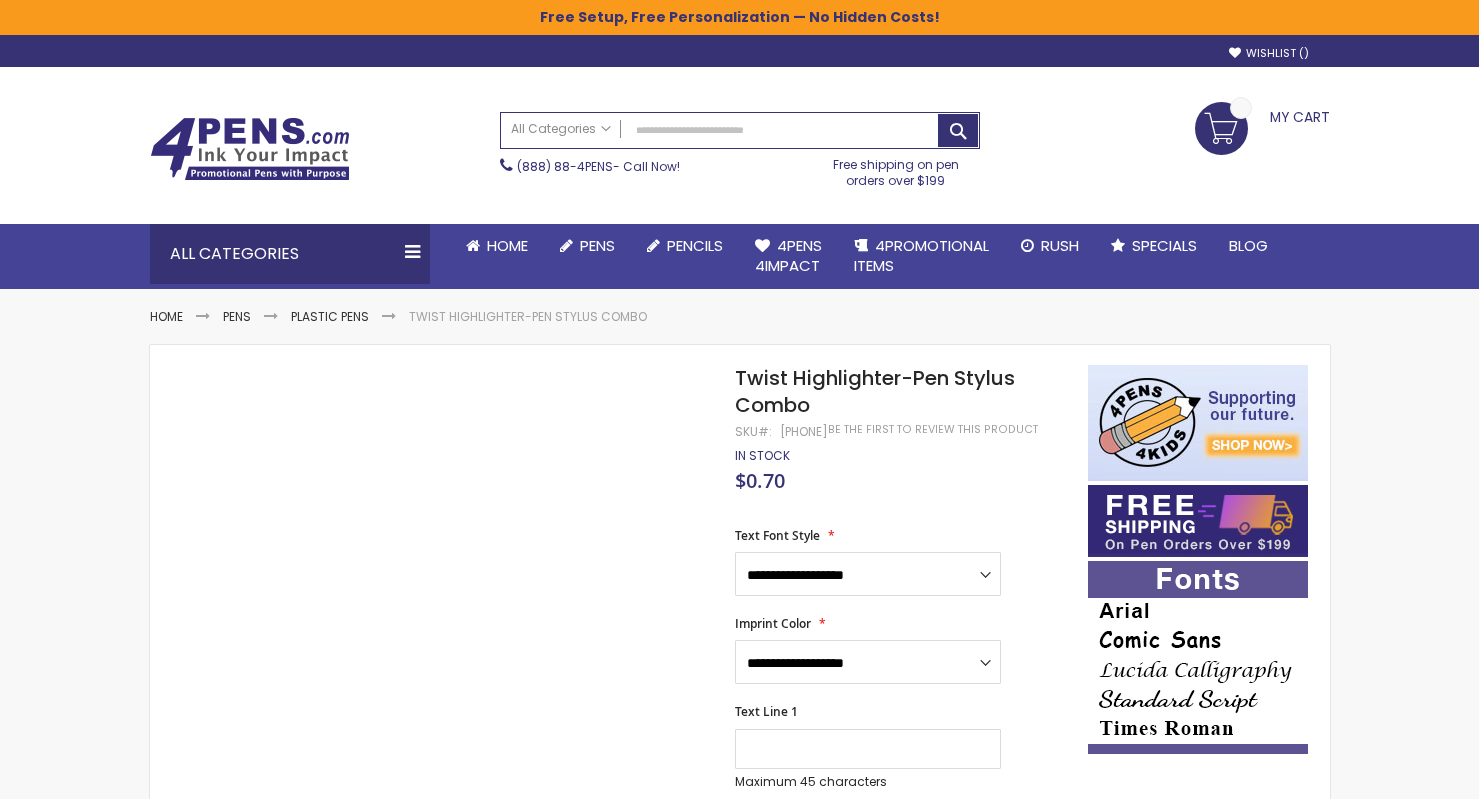 scroll, scrollTop: 0, scrollLeft: 0, axis: both 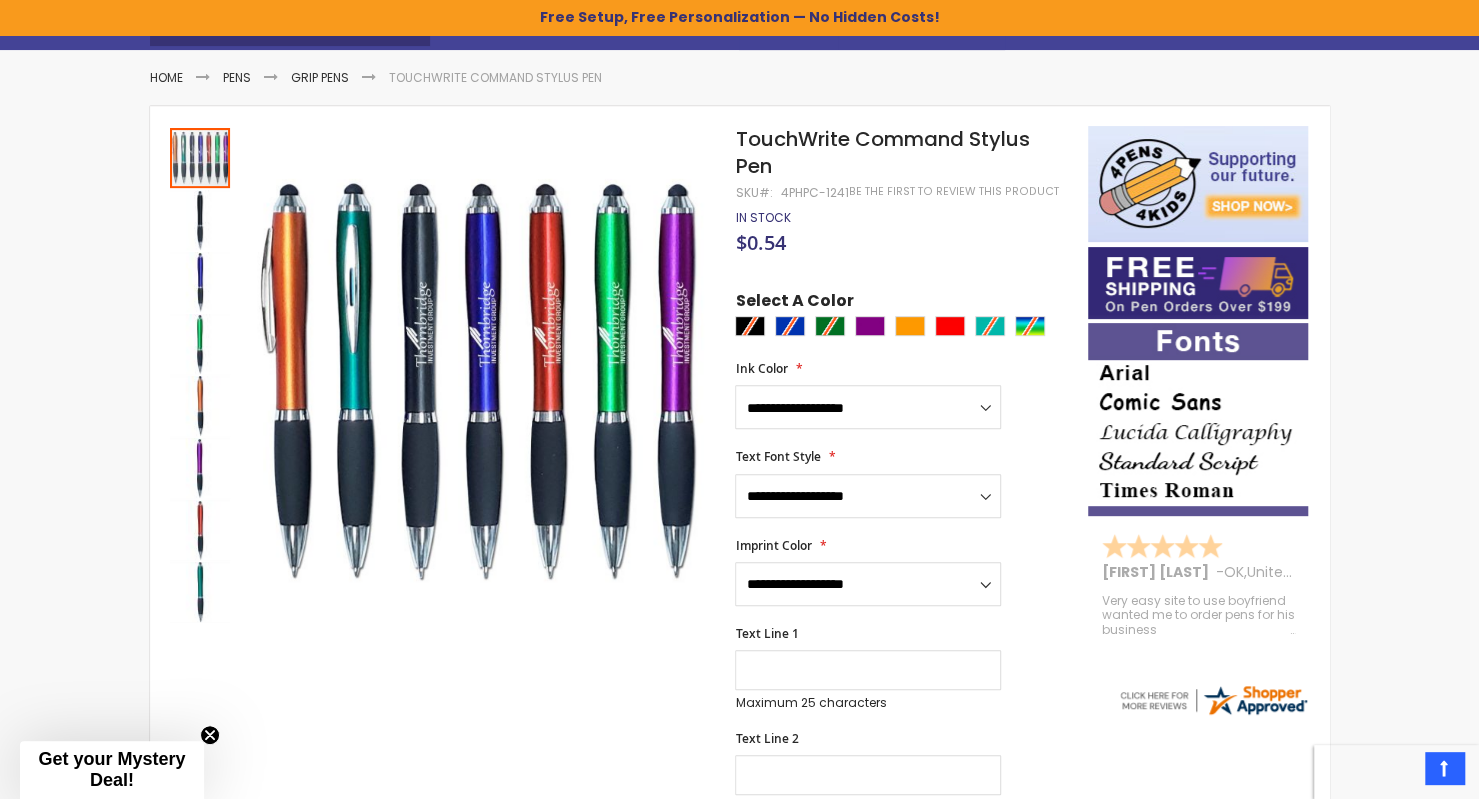click at bounding box center [906, 328] 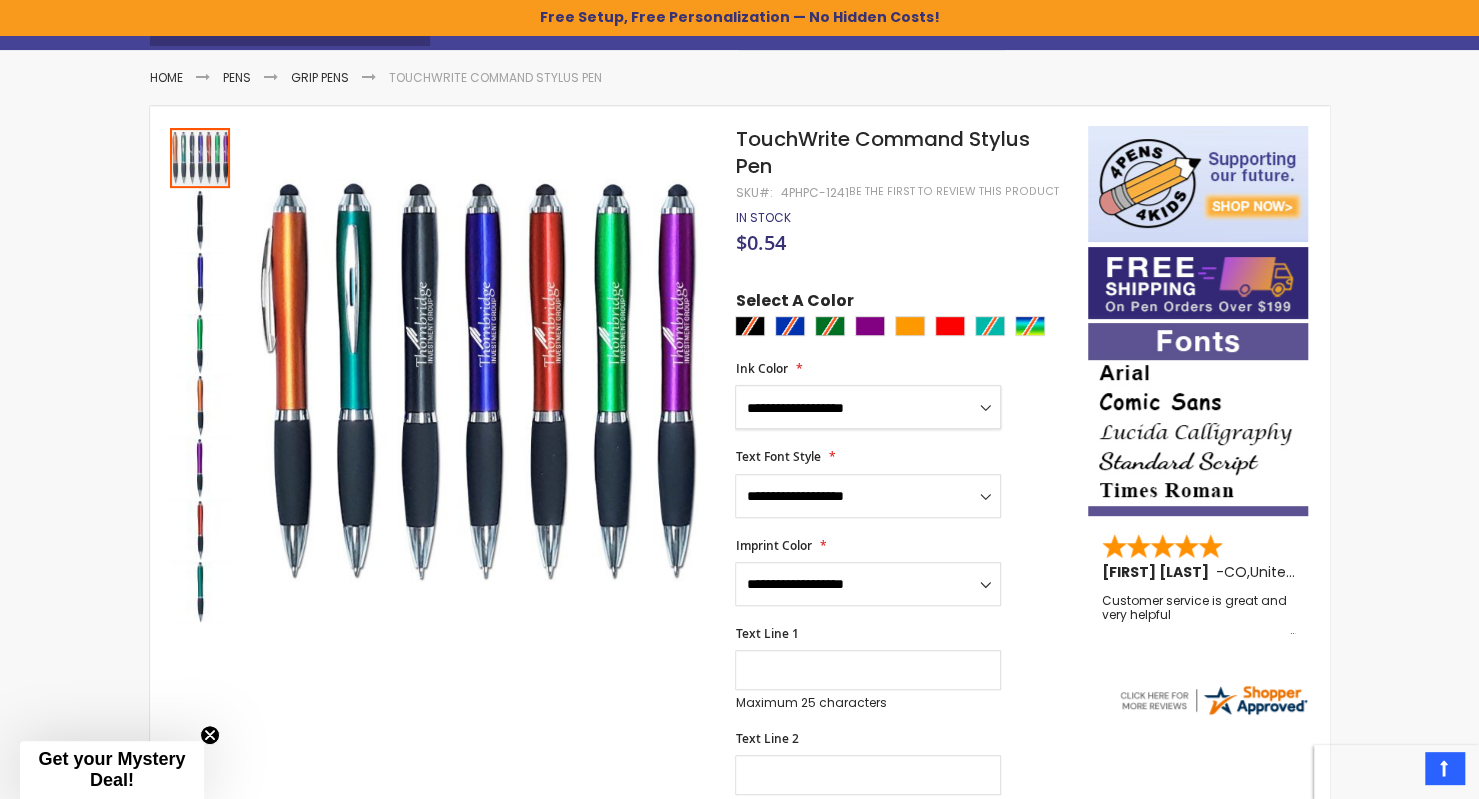 click on "**********" at bounding box center (868, 407) 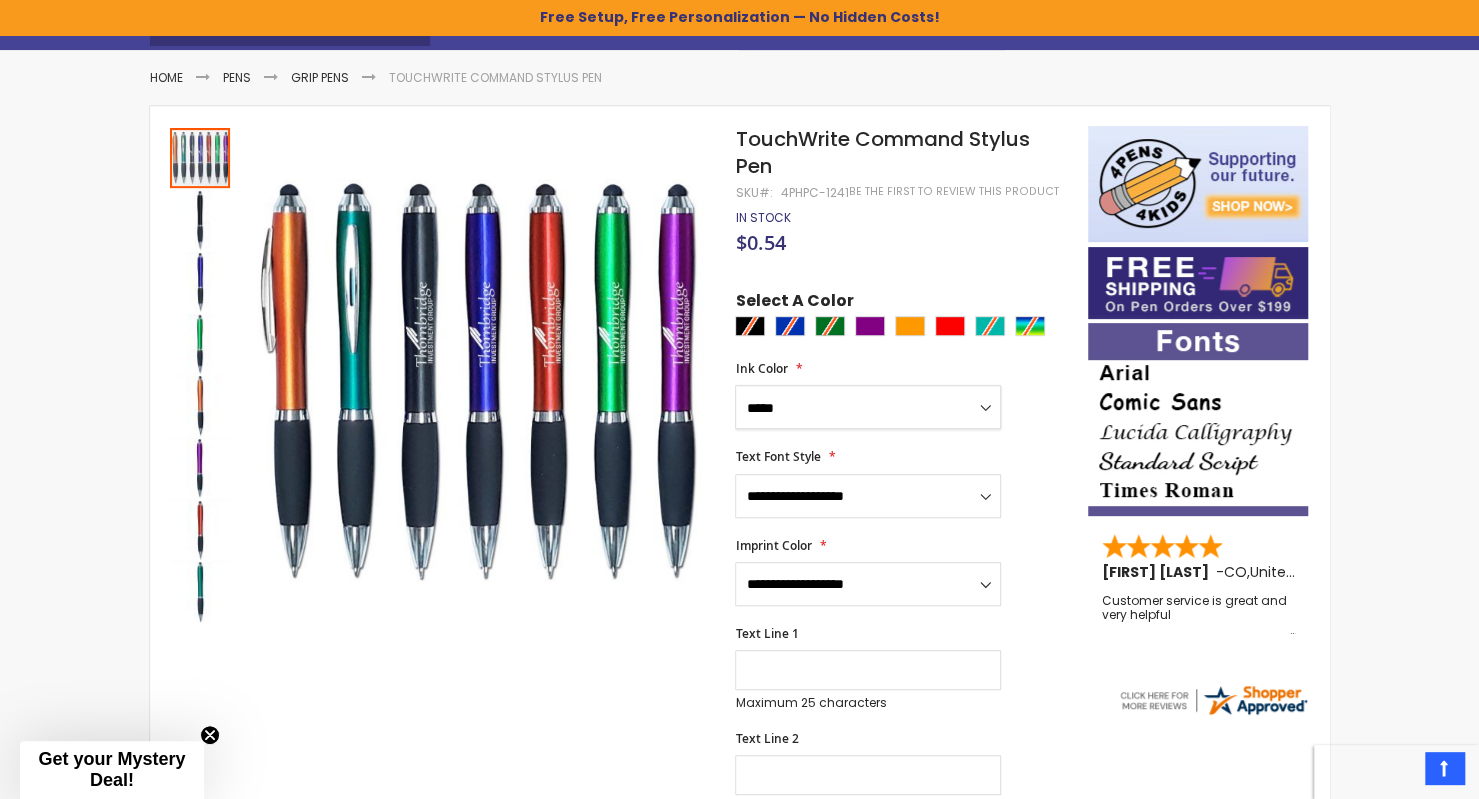 click on "**********" at bounding box center [868, 407] 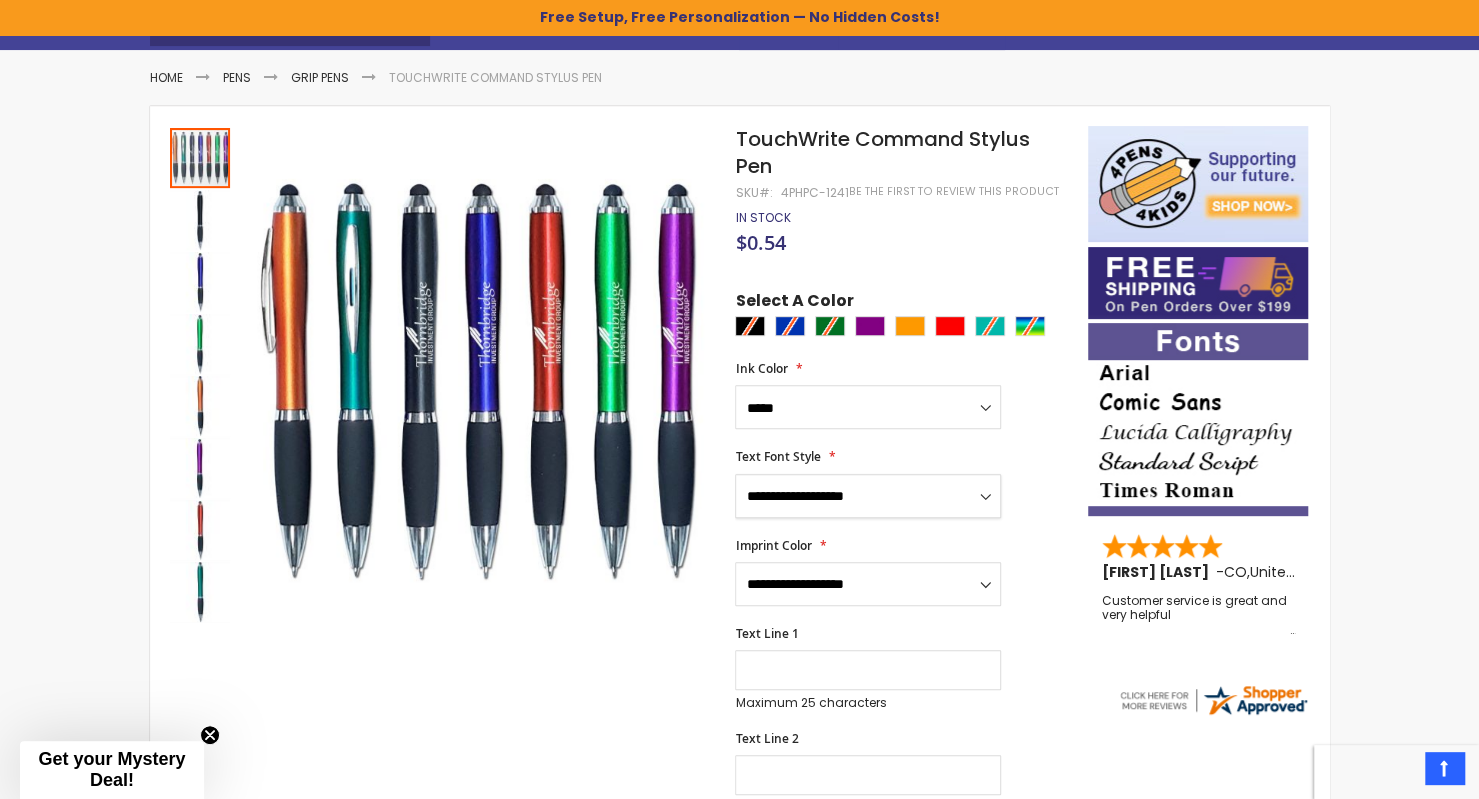 click on "**********" at bounding box center [868, 496] 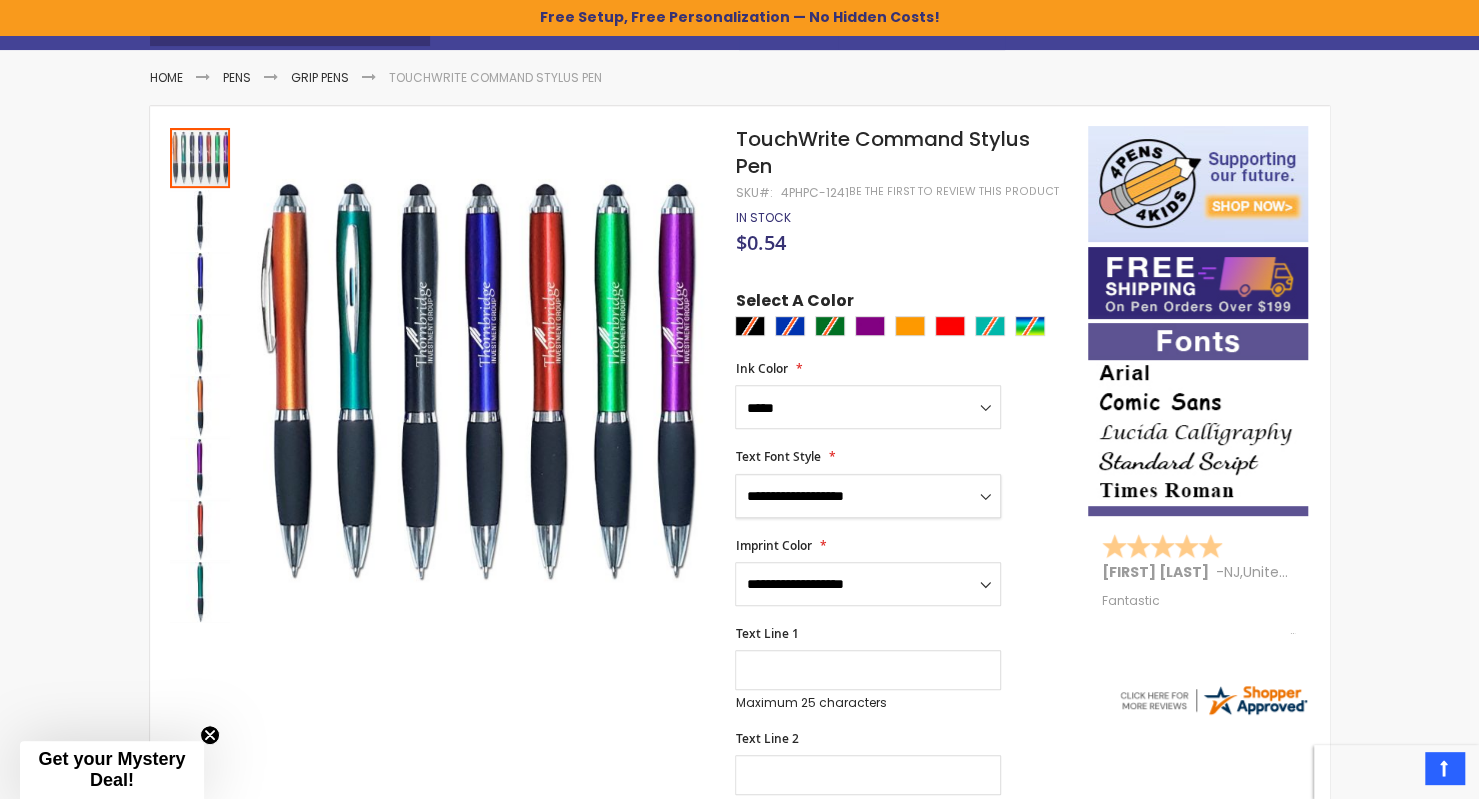 select on "*****" 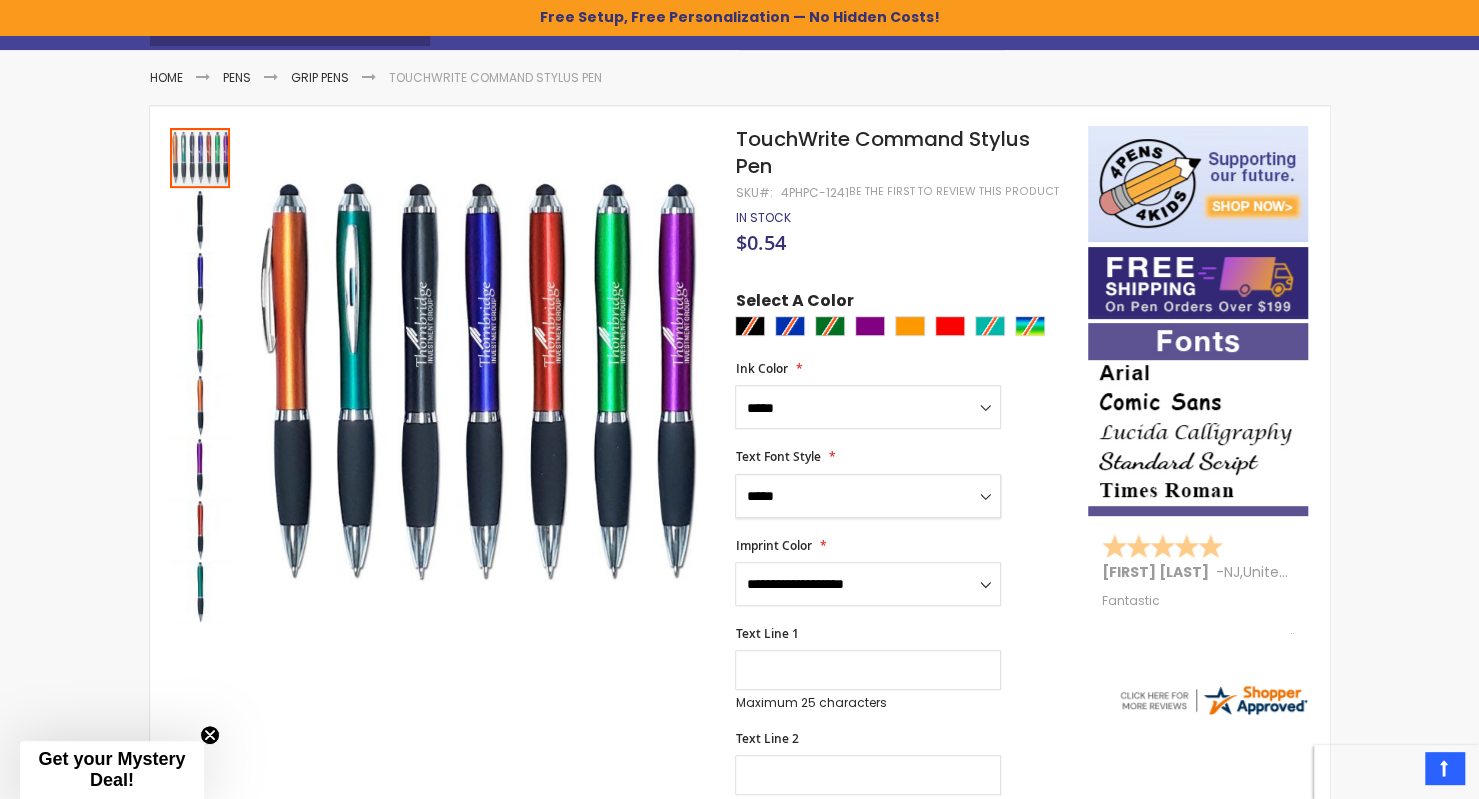 click on "**********" at bounding box center [868, 496] 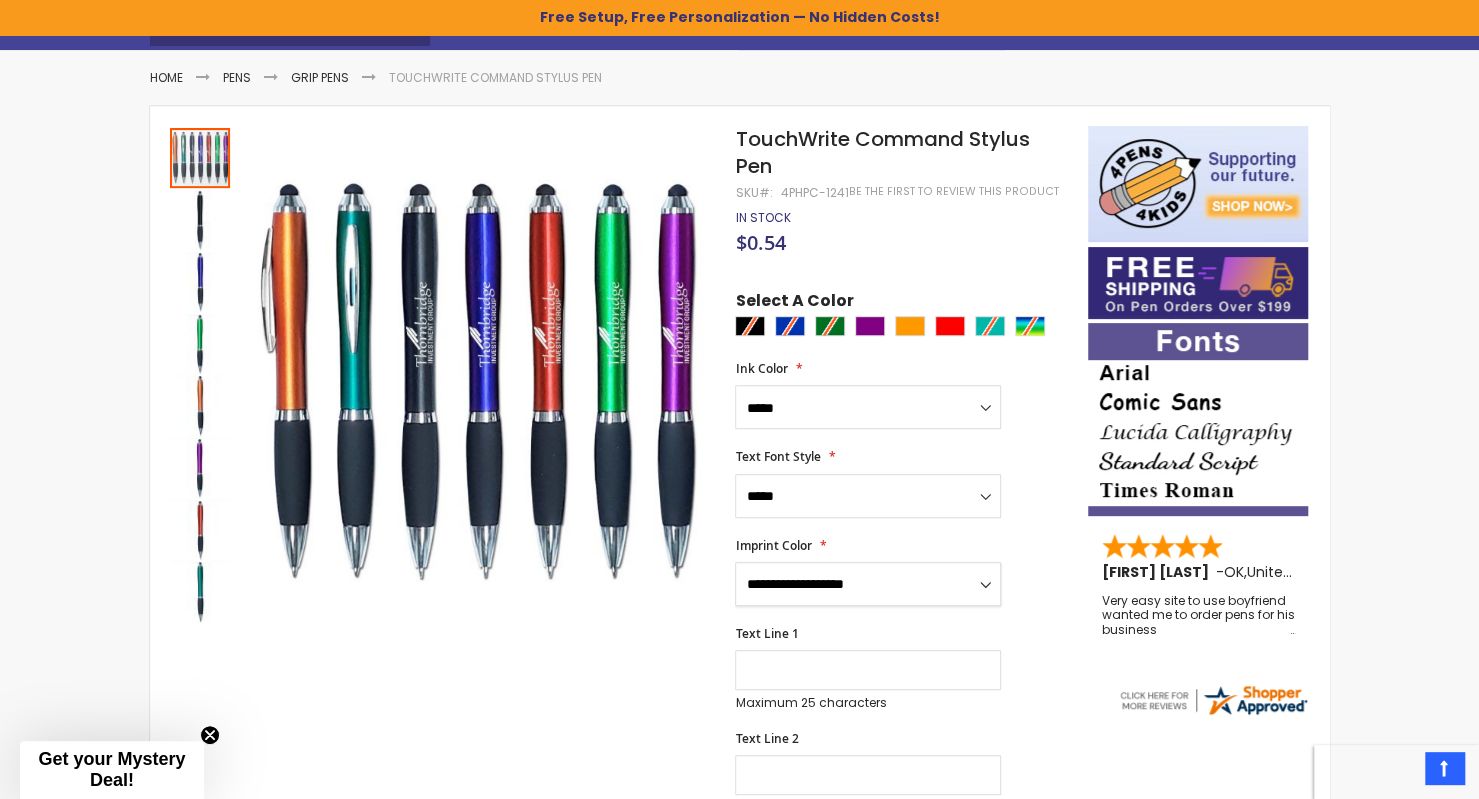 click on "**********" at bounding box center [868, 584] 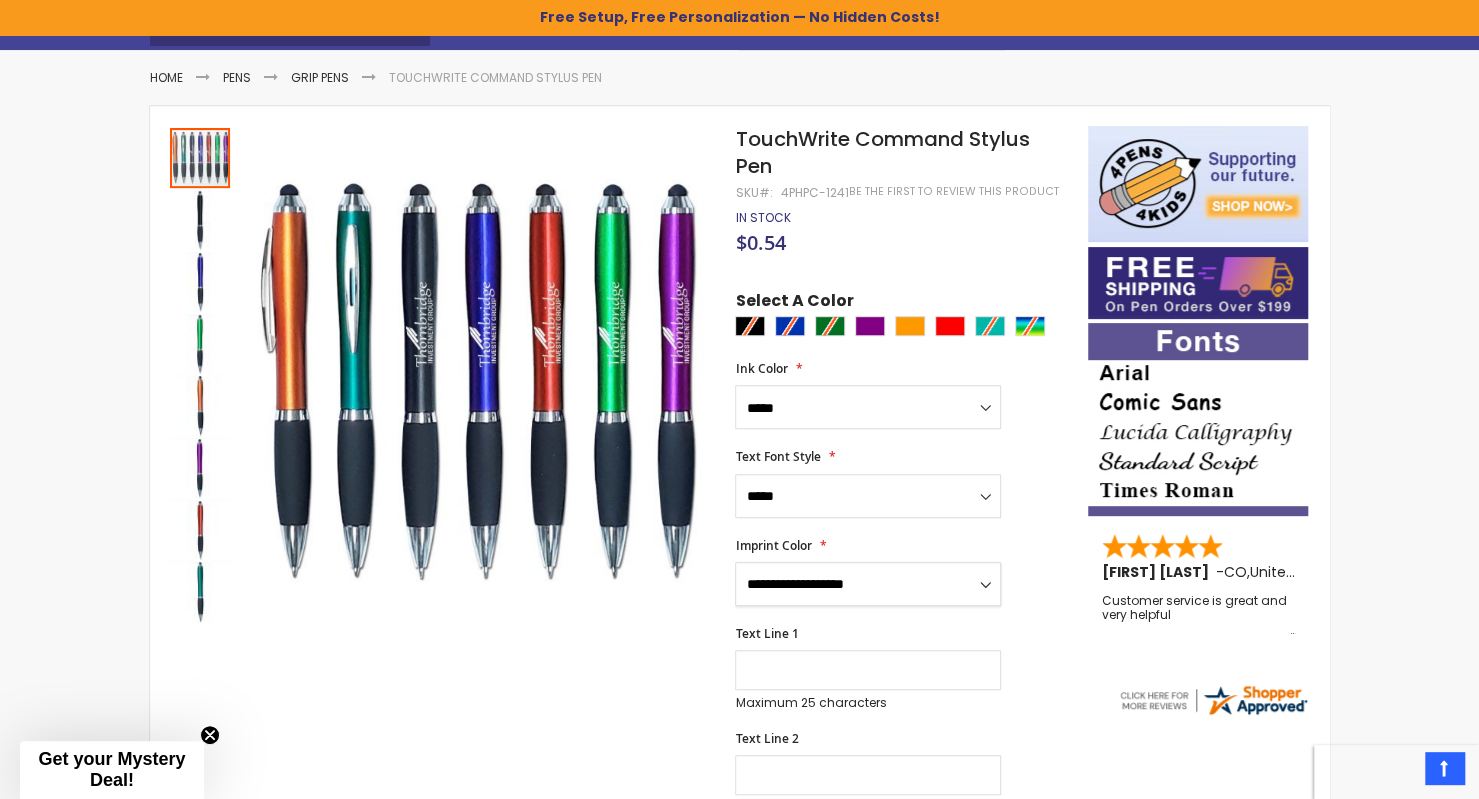 select on "*****" 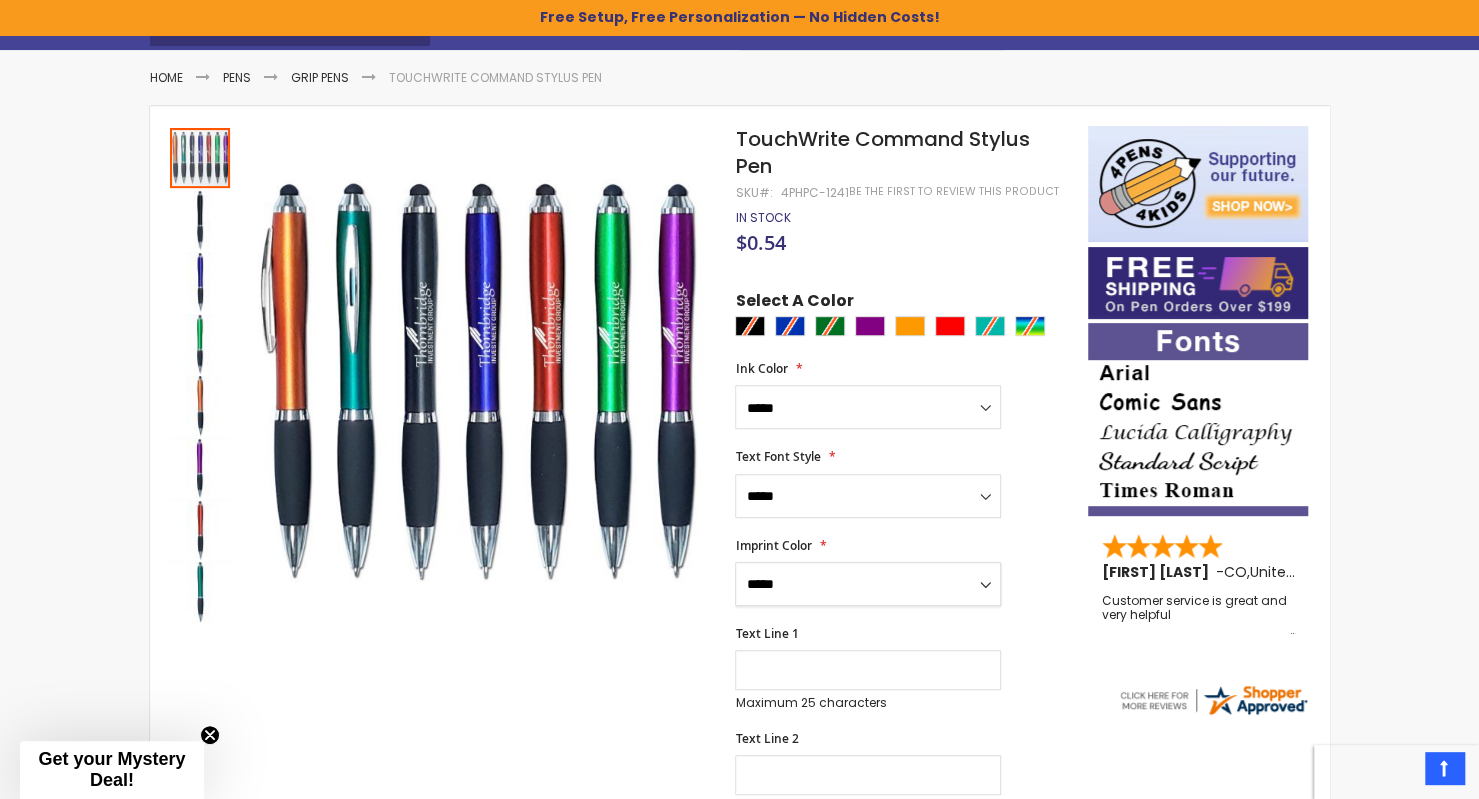 click on "**********" at bounding box center [868, 584] 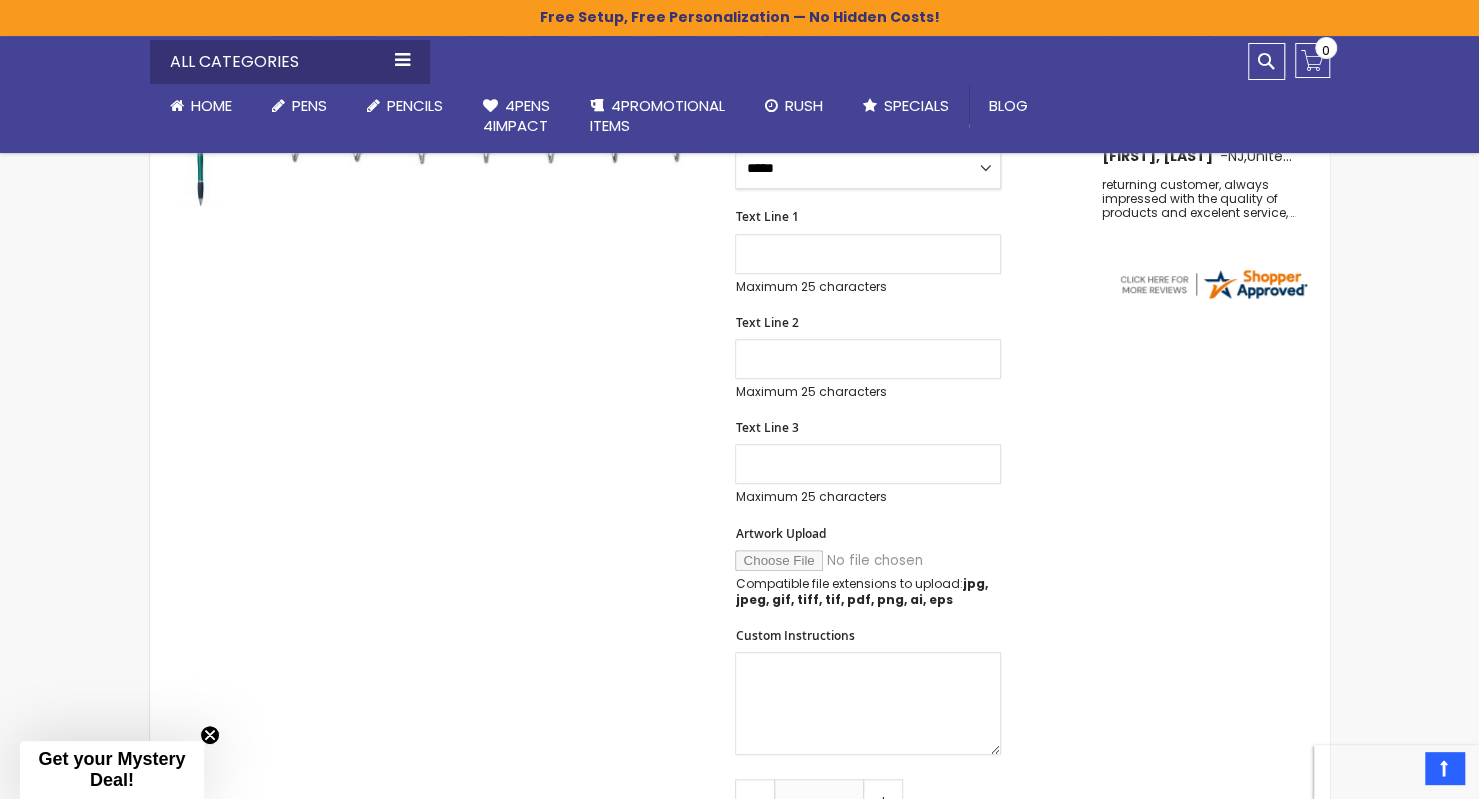 scroll, scrollTop: 675, scrollLeft: 0, axis: vertical 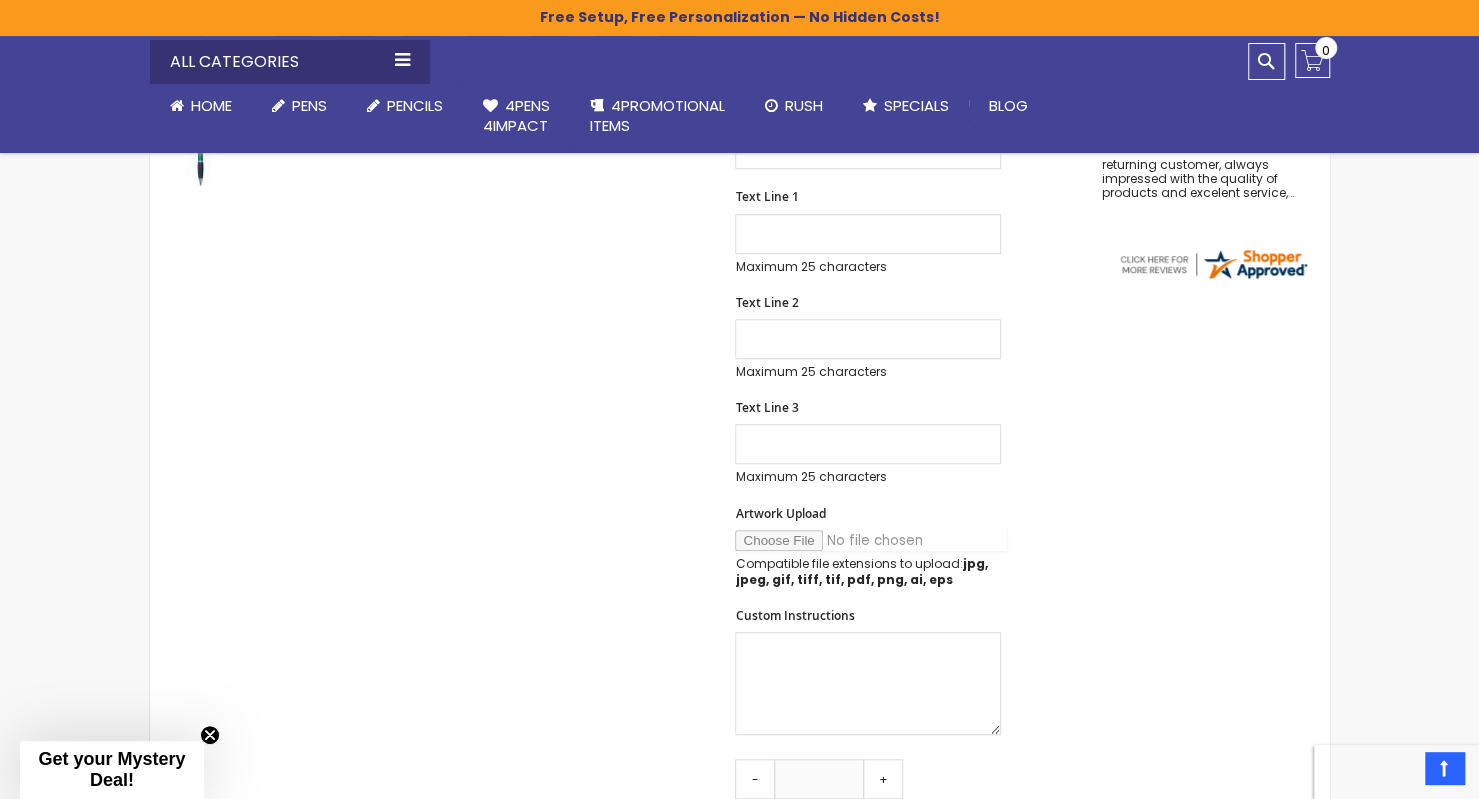 click on "Artwork Upload" at bounding box center [871, 540] 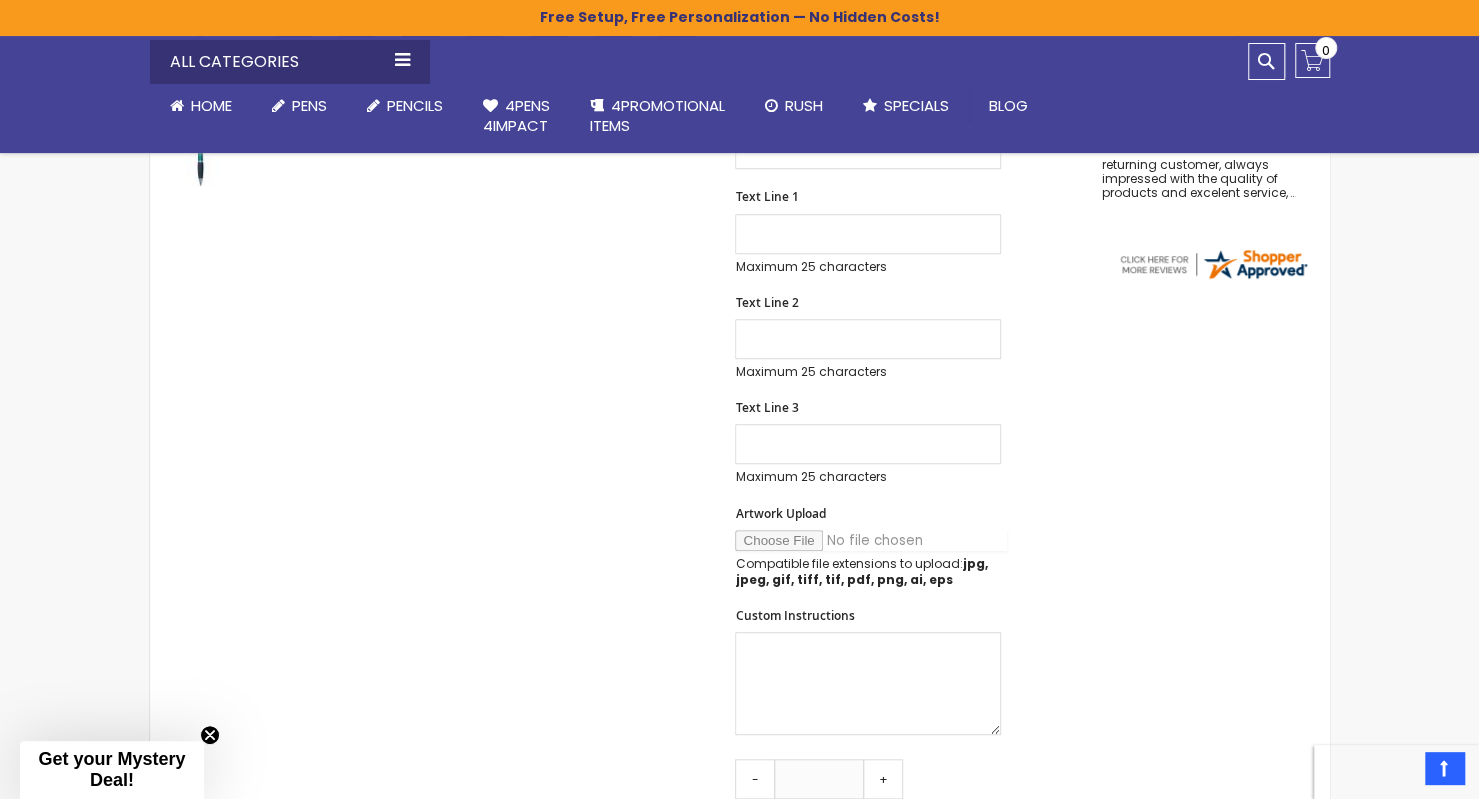 type on "**********" 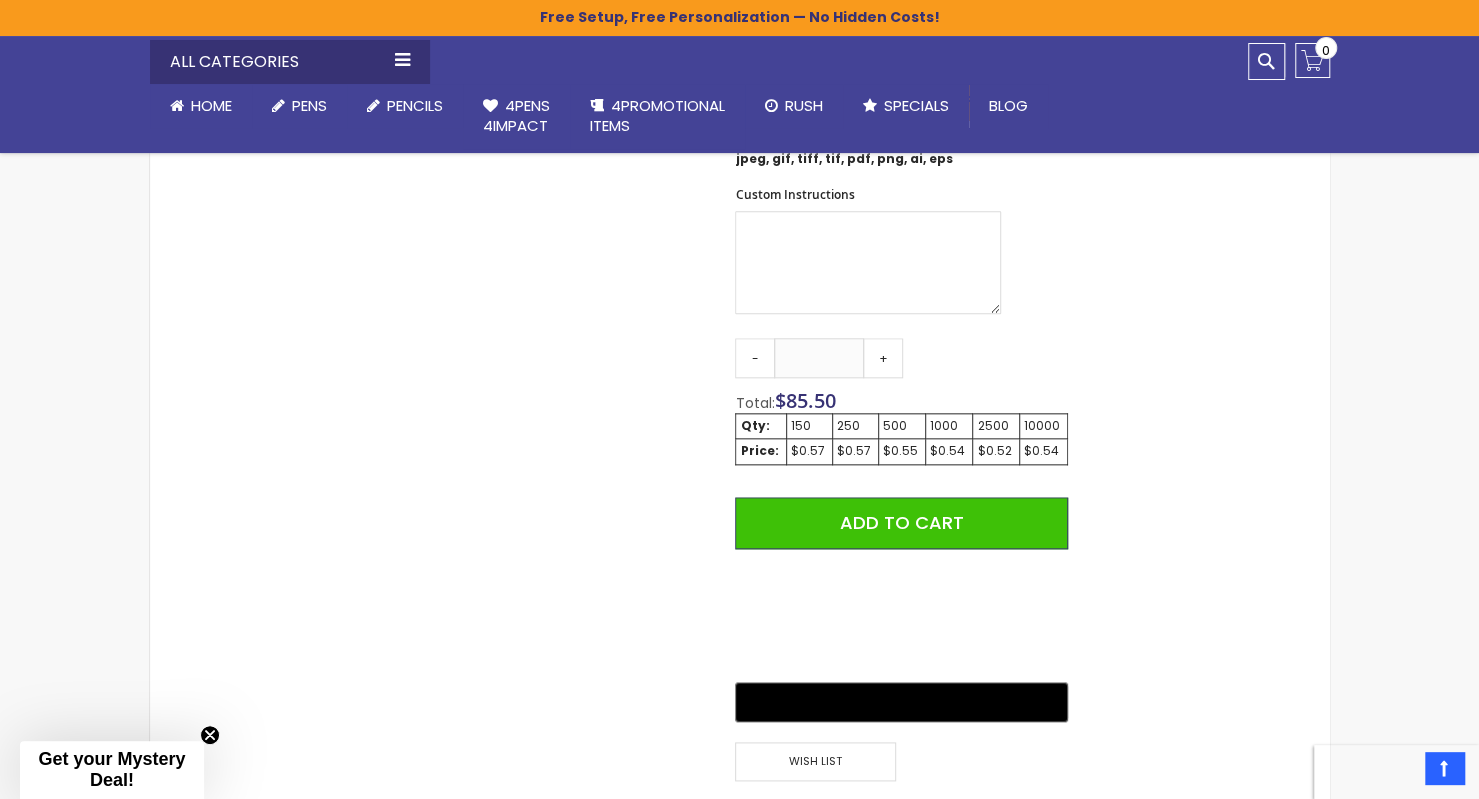 scroll, scrollTop: 1102, scrollLeft: 0, axis: vertical 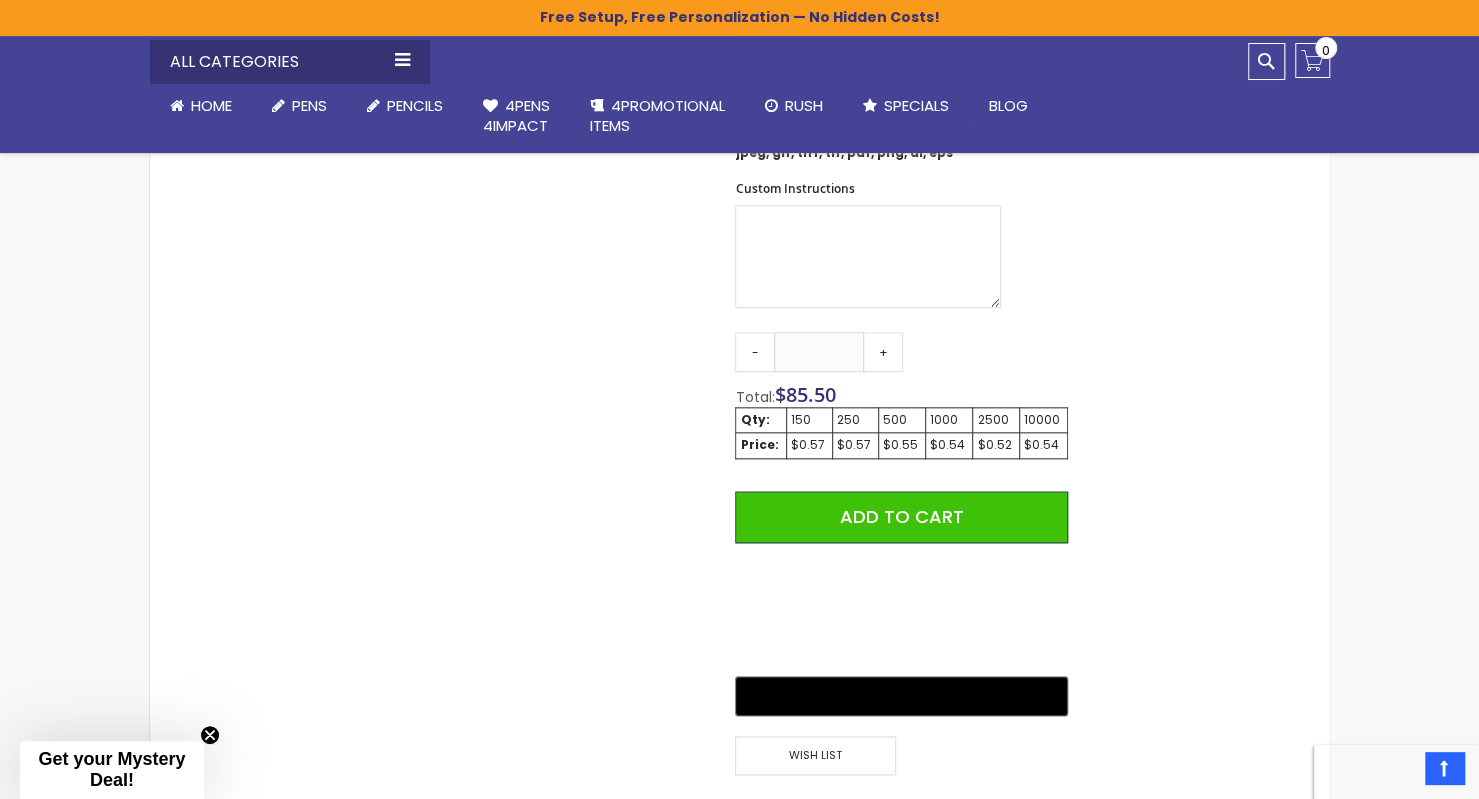 click on "-" at bounding box center (755, 352) 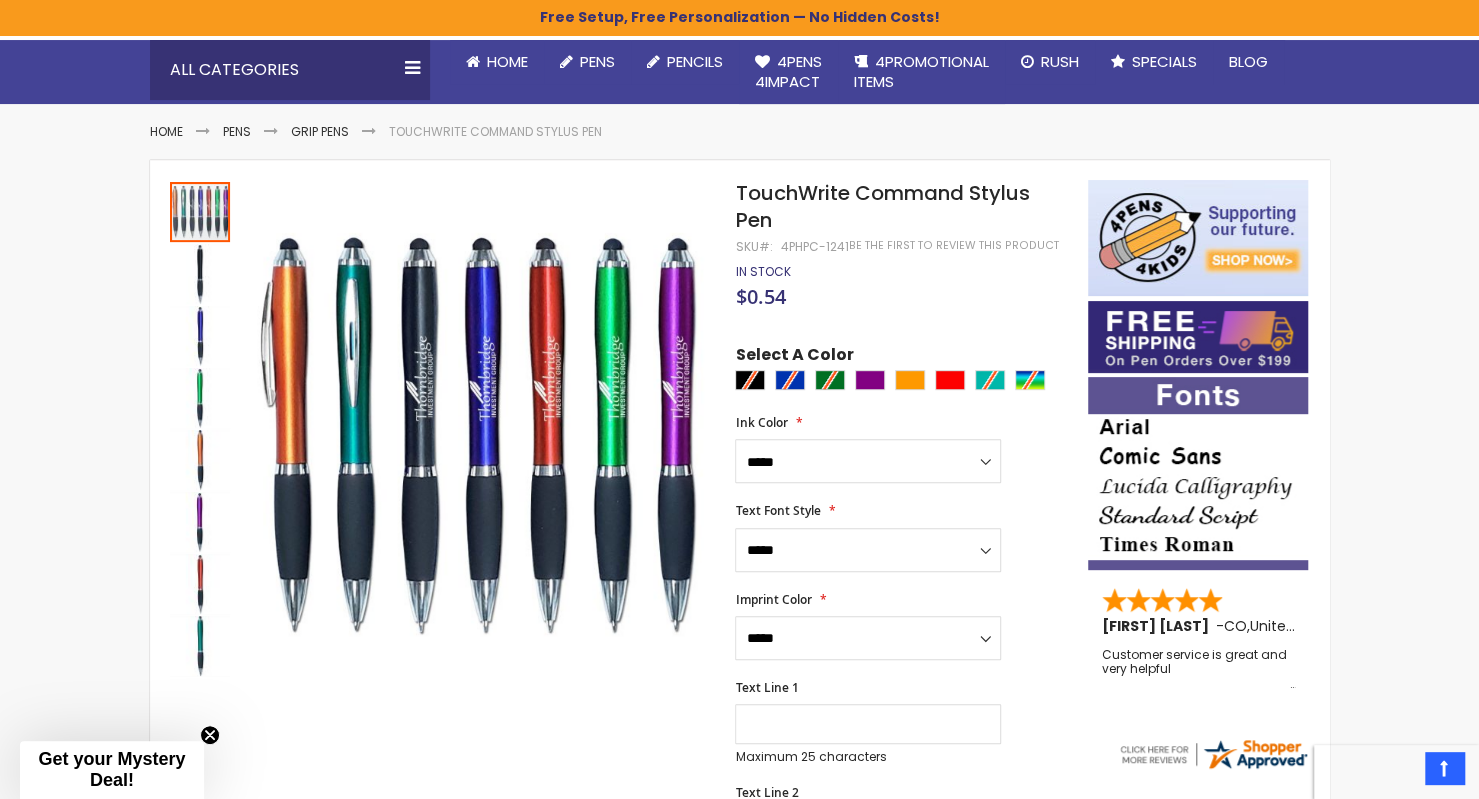 scroll, scrollTop: 152, scrollLeft: 0, axis: vertical 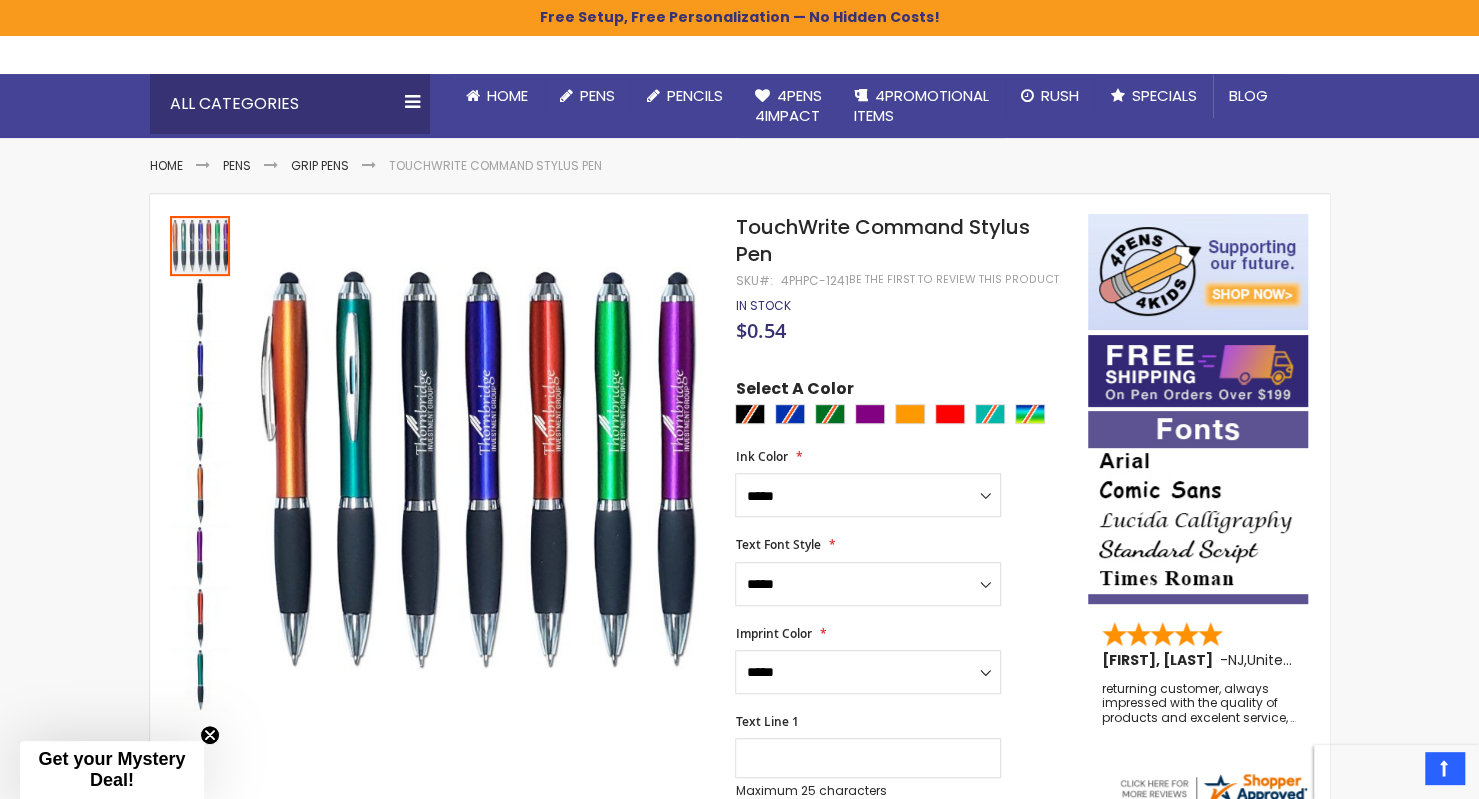 click at bounding box center (906, 416) 